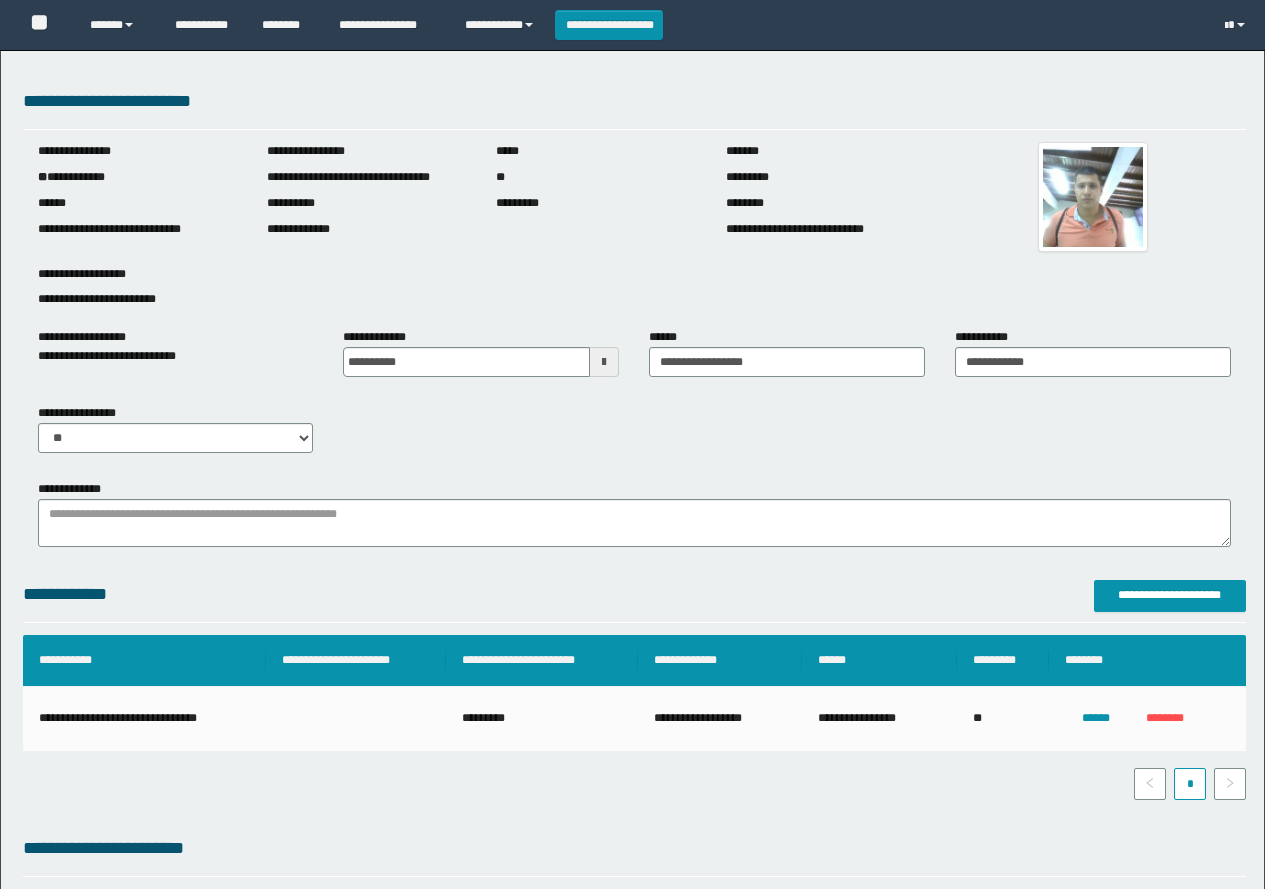 scroll, scrollTop: 0, scrollLeft: 0, axis: both 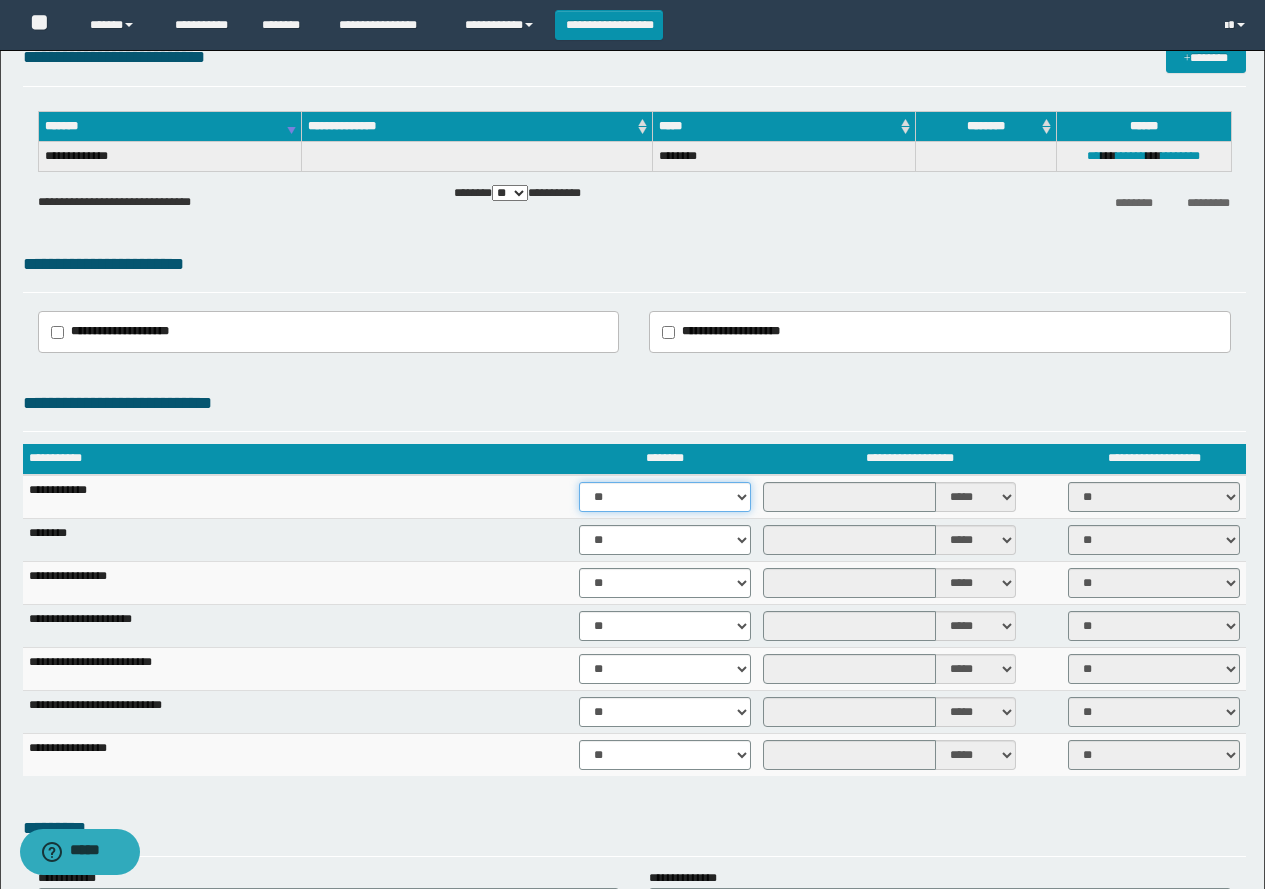 click on "**
**" at bounding box center [665, 497] 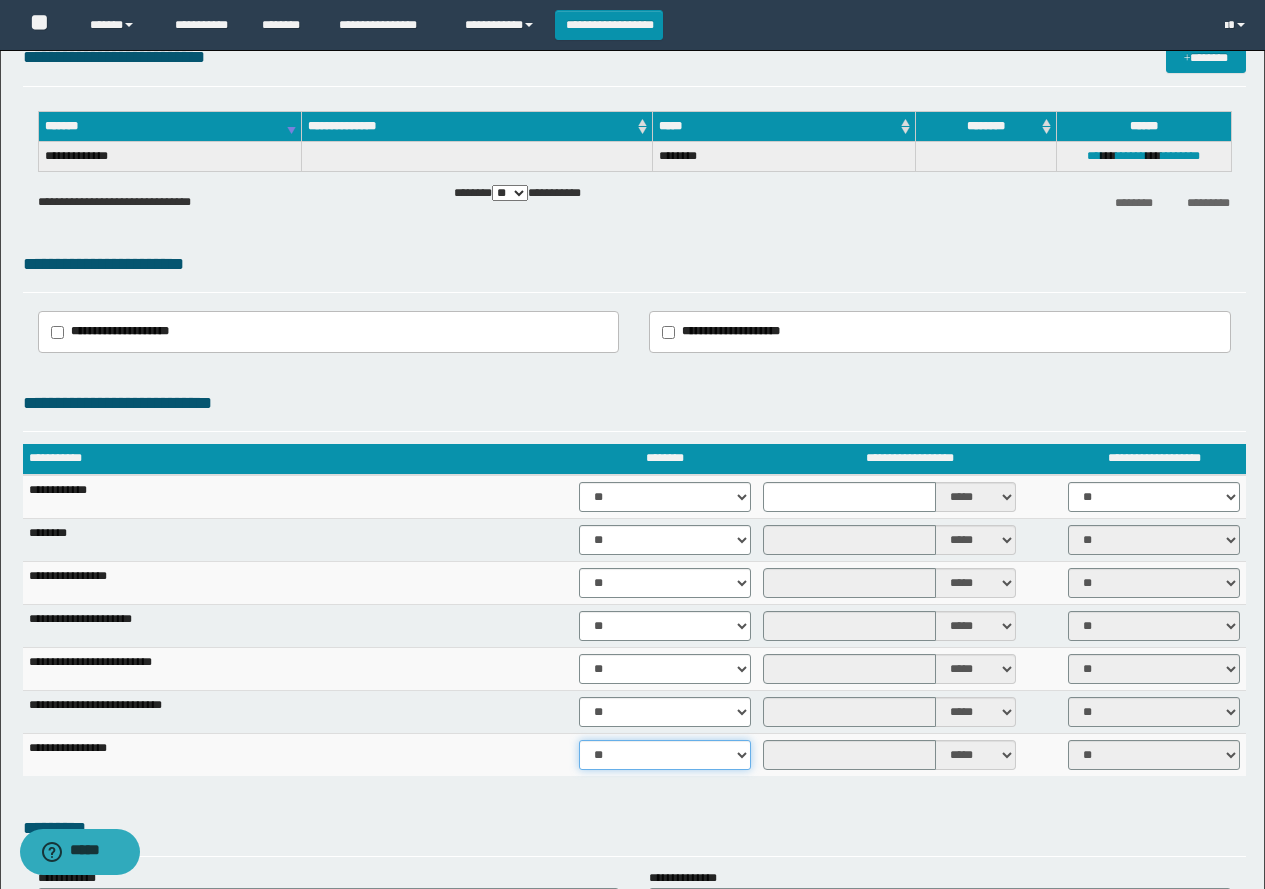 click on "**
**" at bounding box center [665, 755] 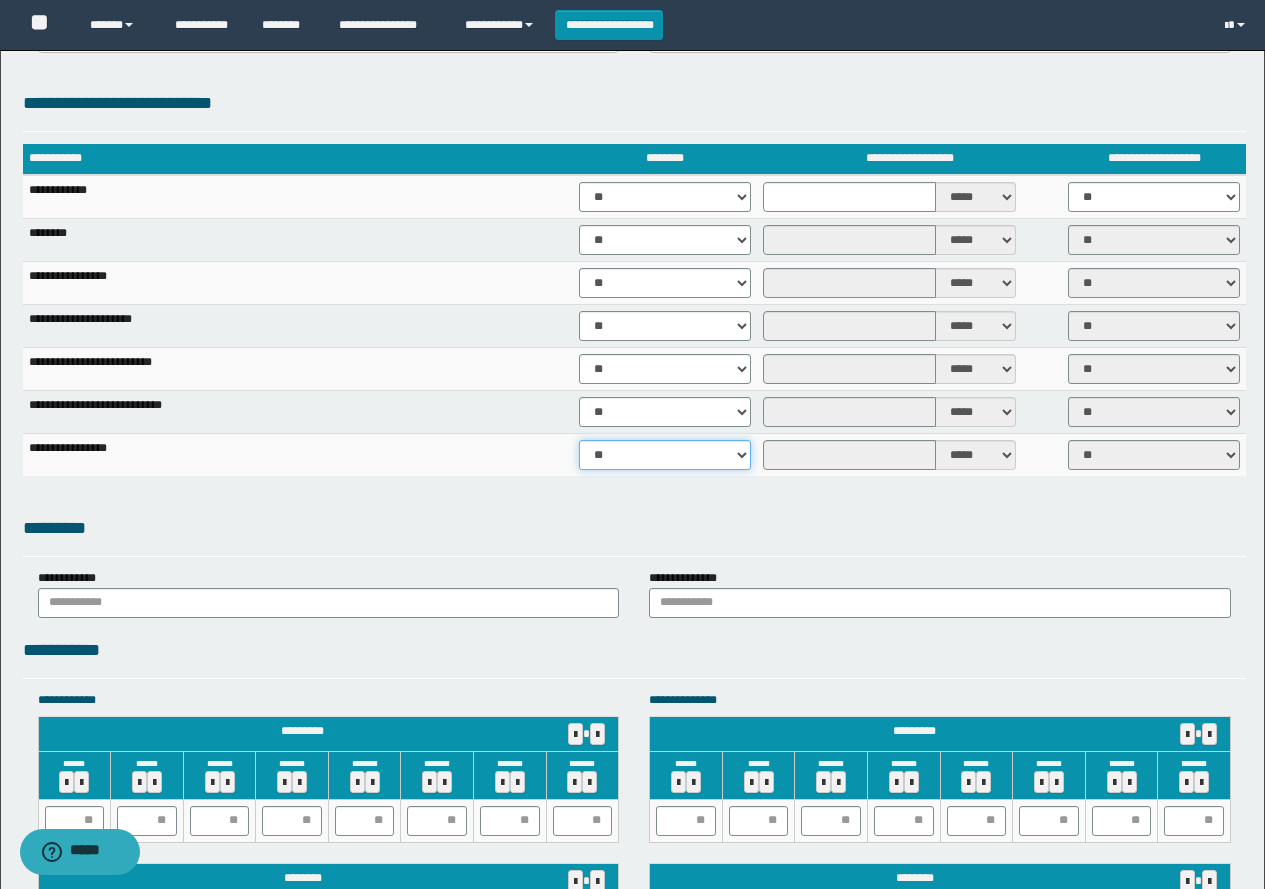 scroll, scrollTop: 1500, scrollLeft: 0, axis: vertical 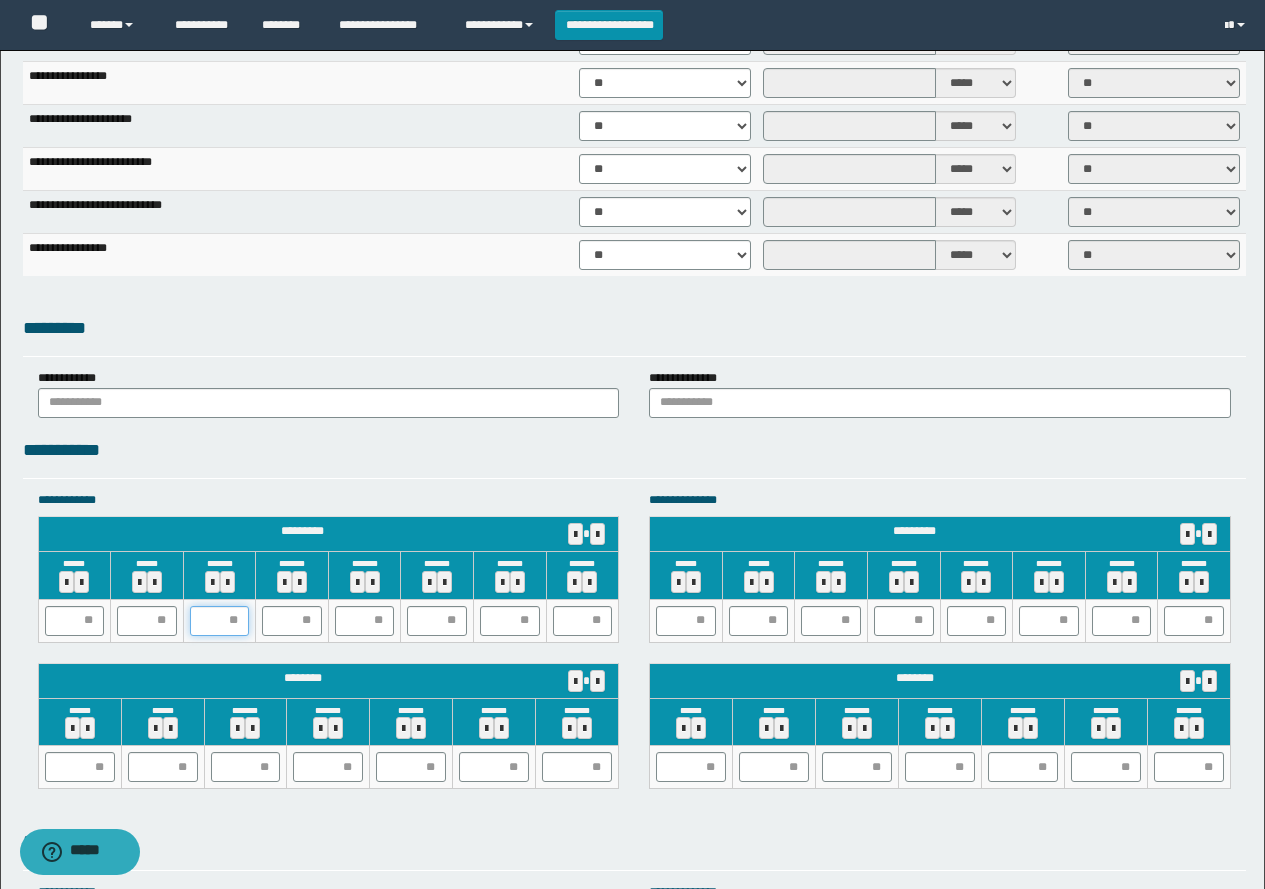 click at bounding box center (220, 621) 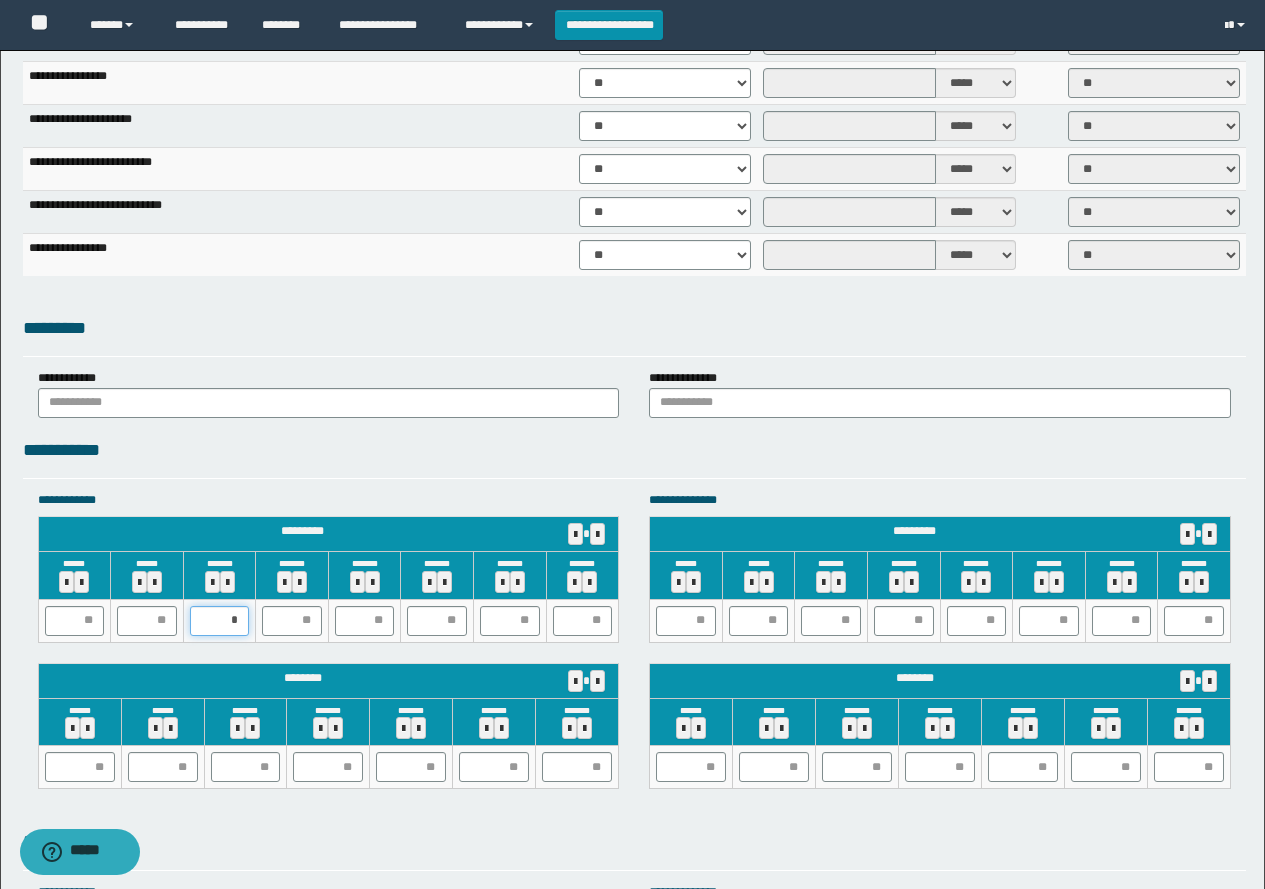 type on "**" 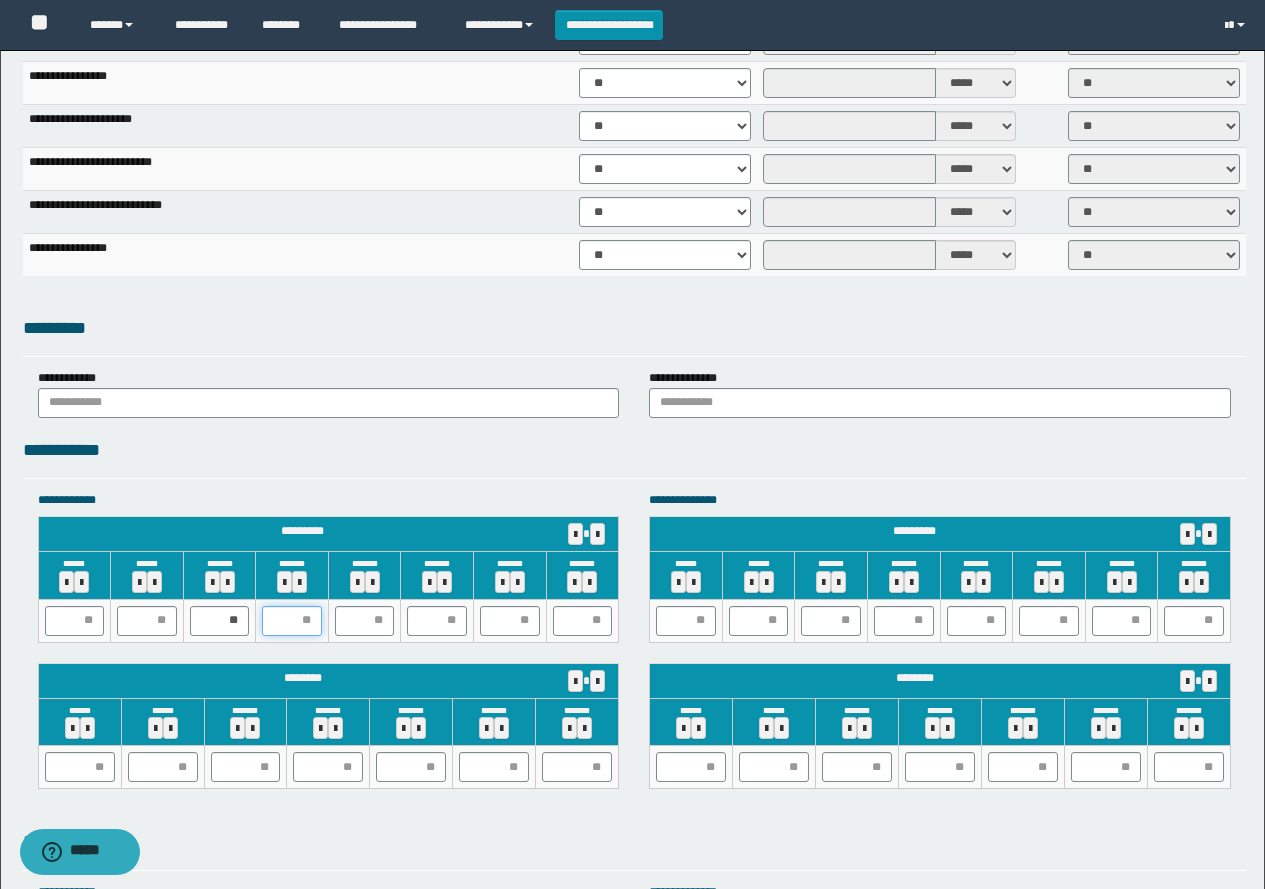 click at bounding box center (292, 621) 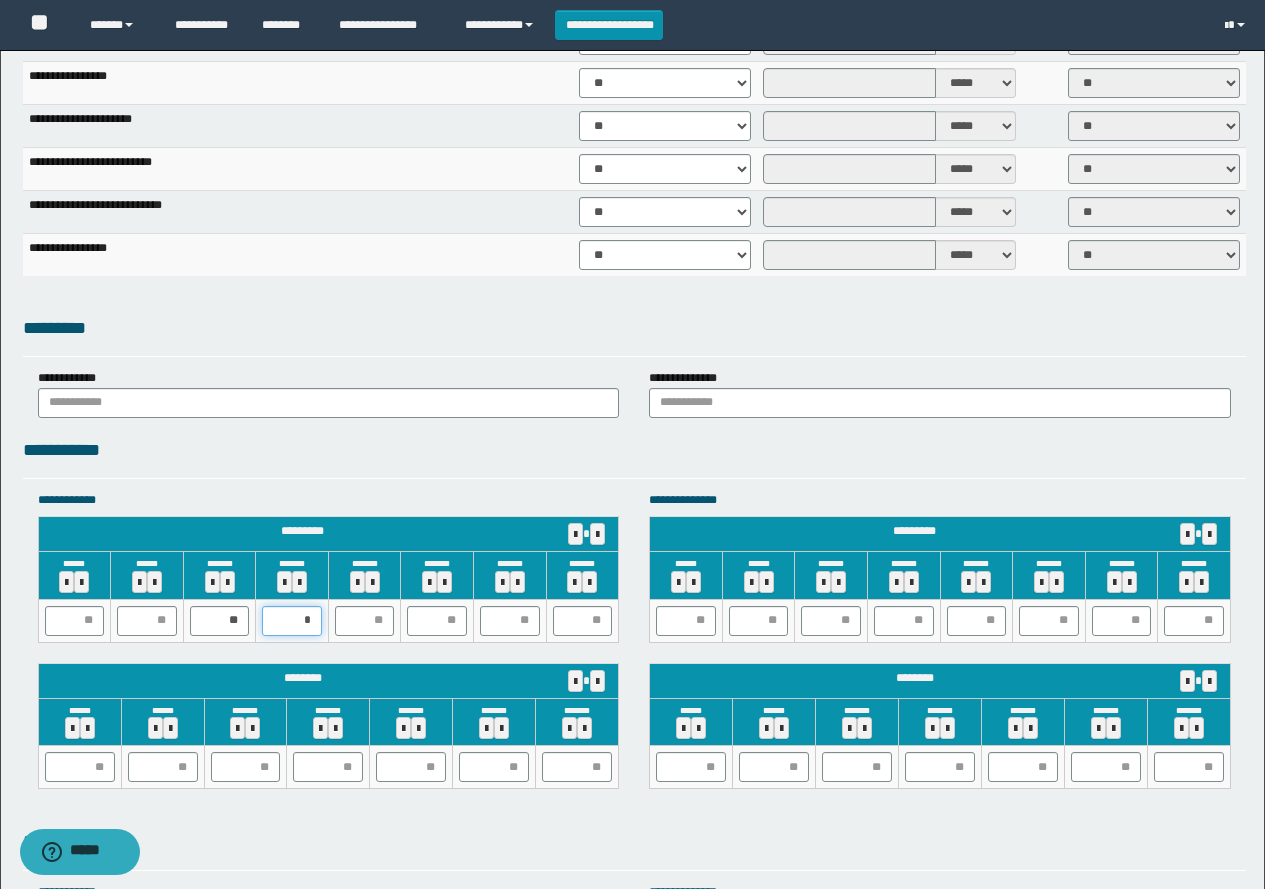type on "**" 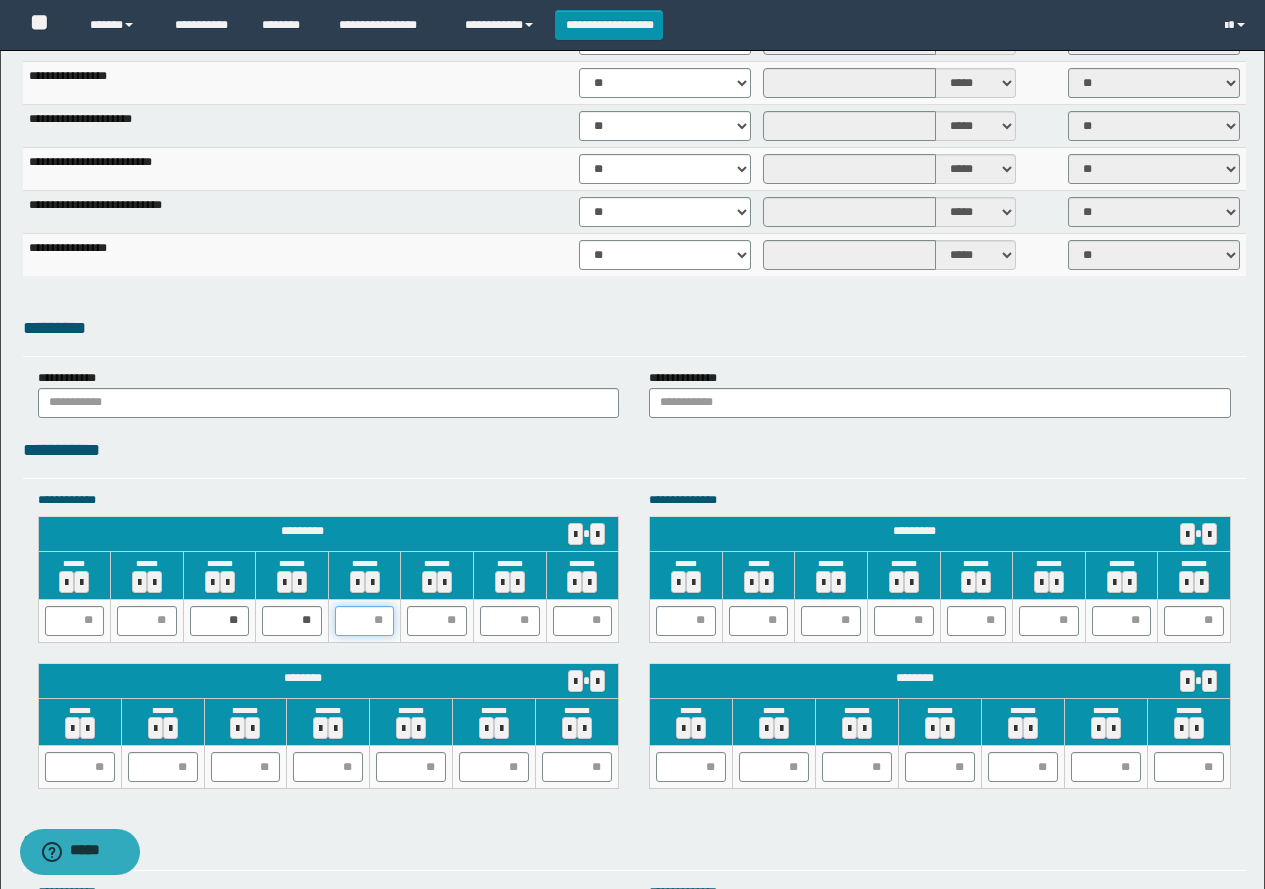 click at bounding box center [365, 621] 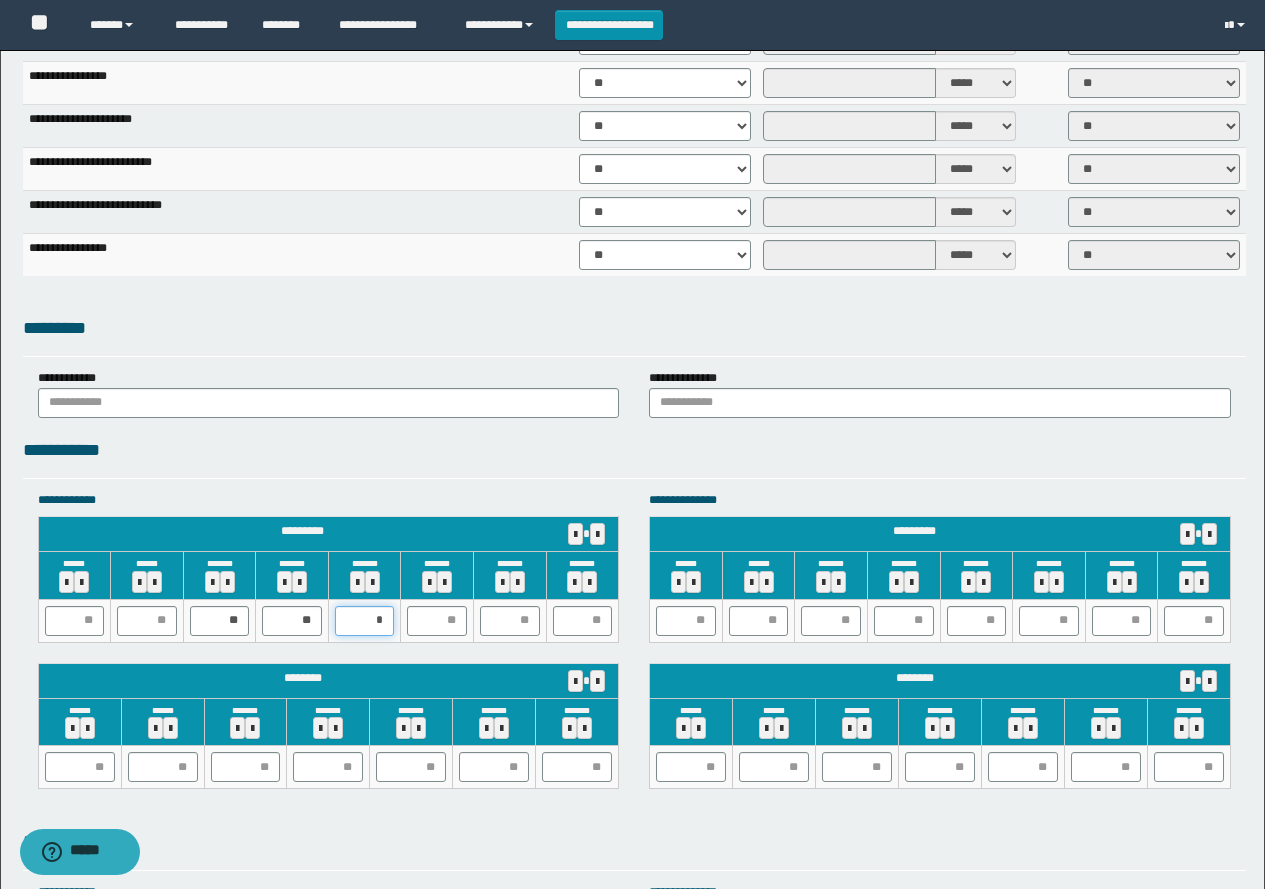 type on "**" 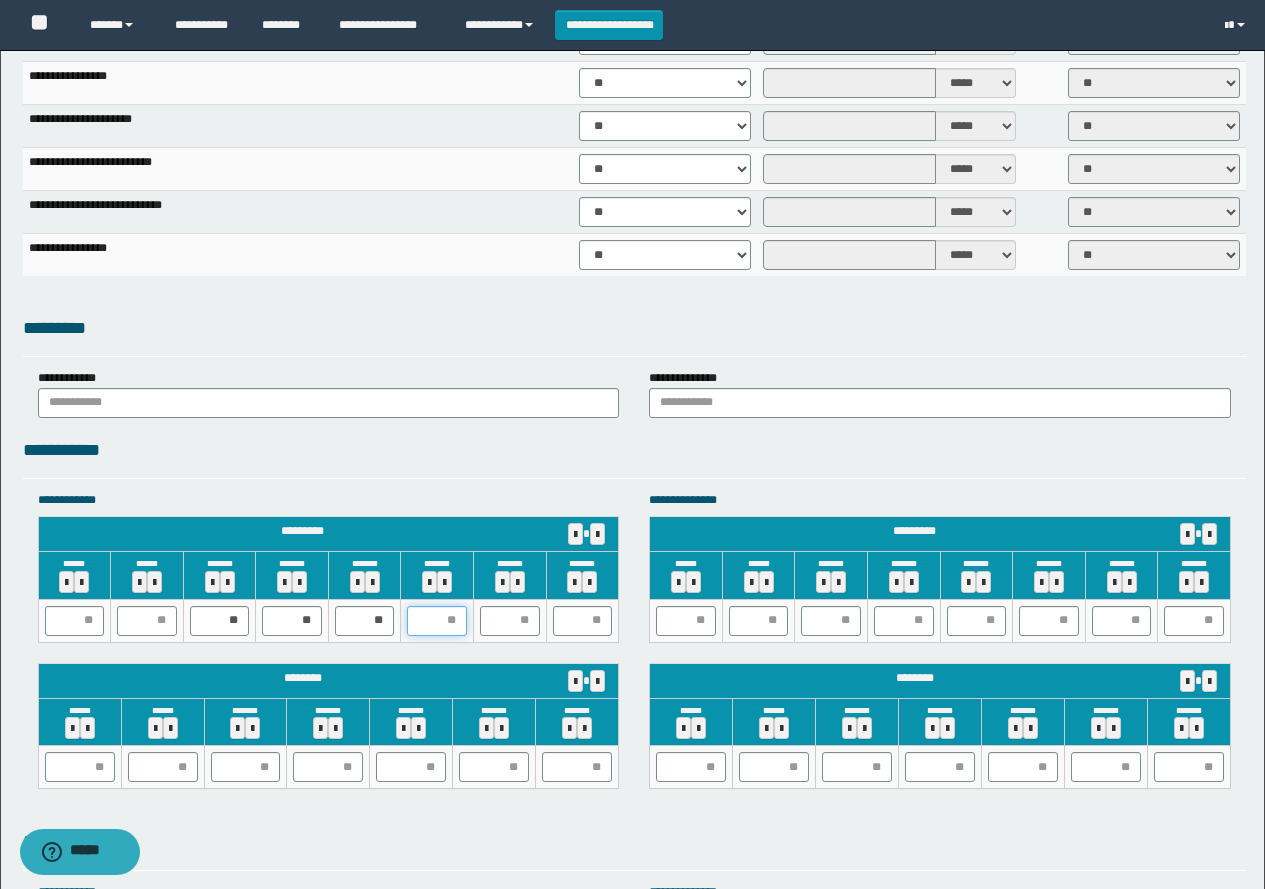 click at bounding box center (437, 621) 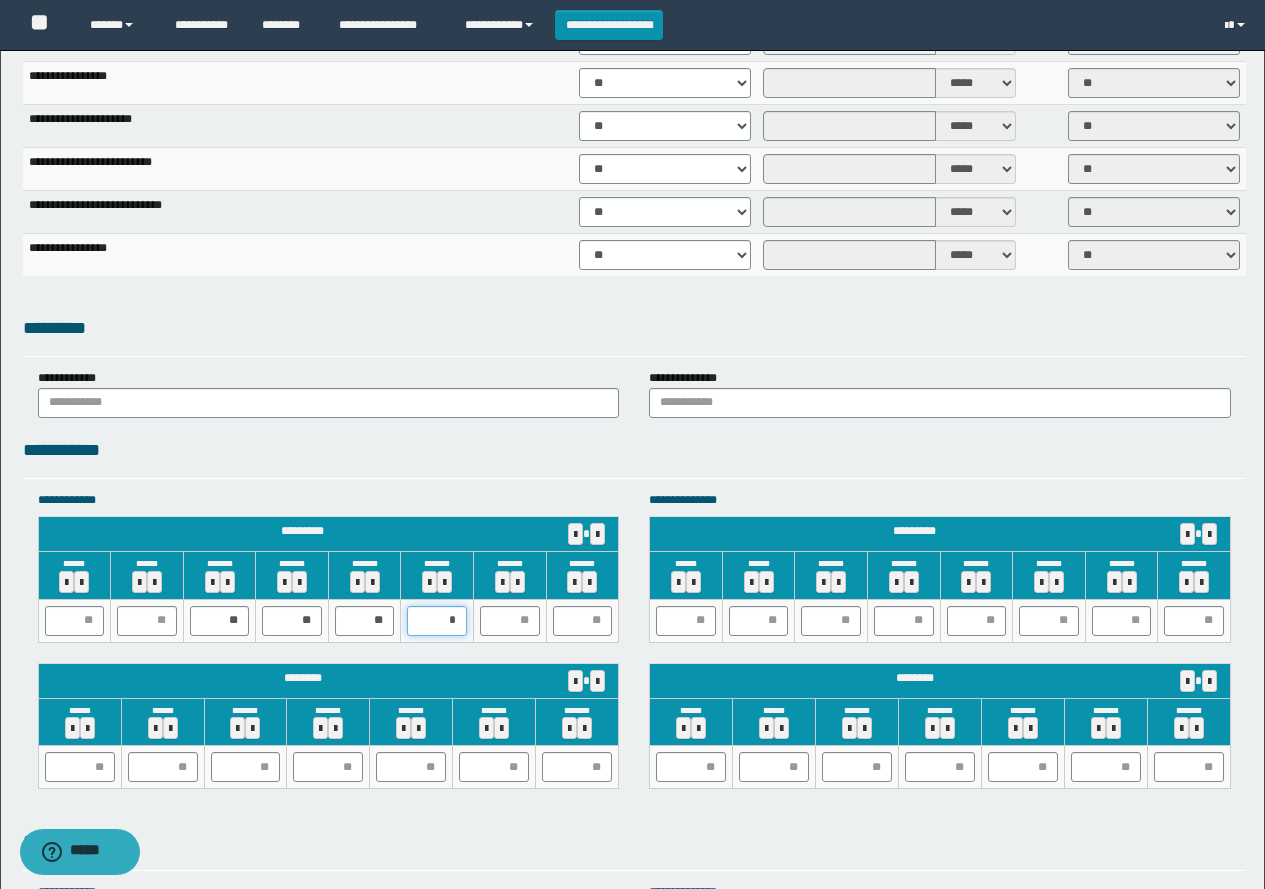 type on "**" 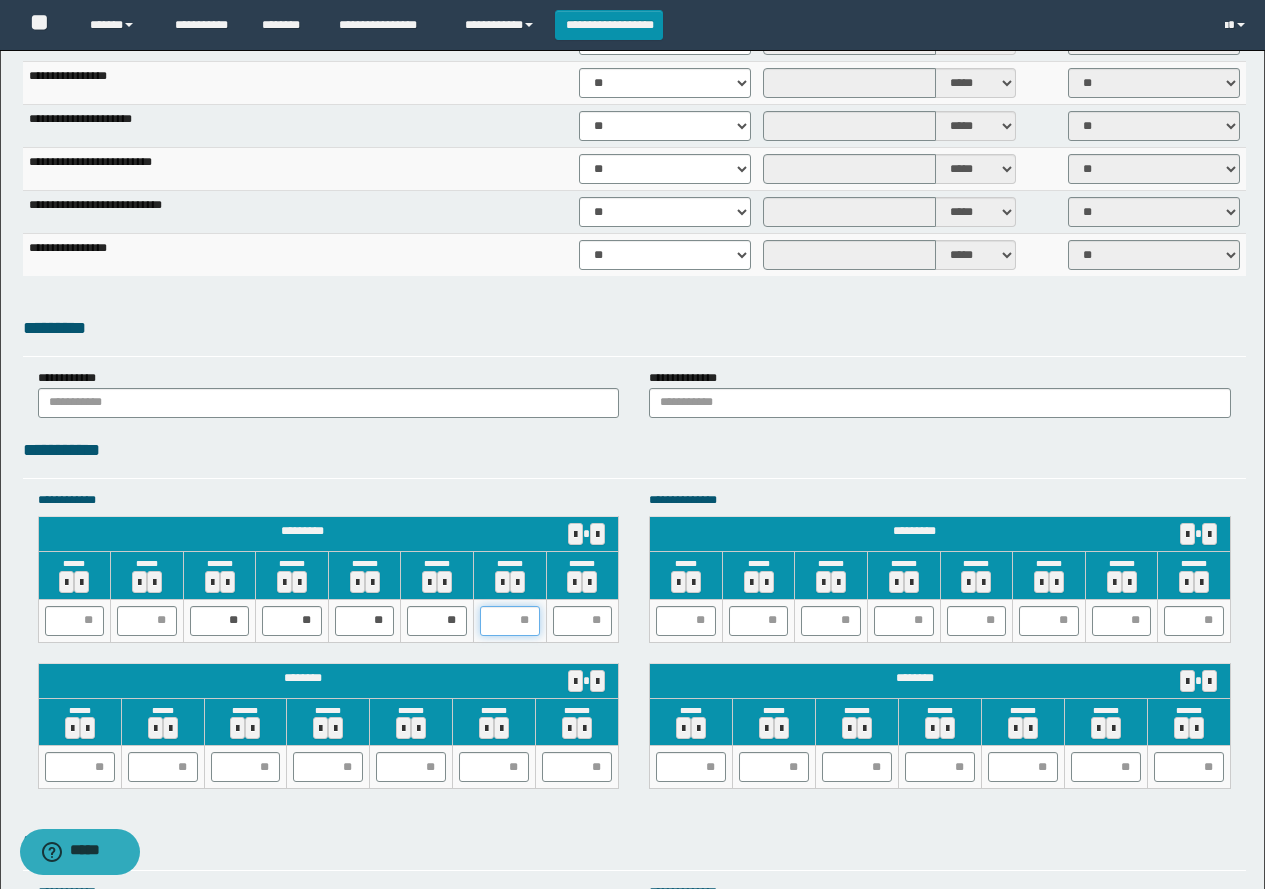 click at bounding box center (510, 621) 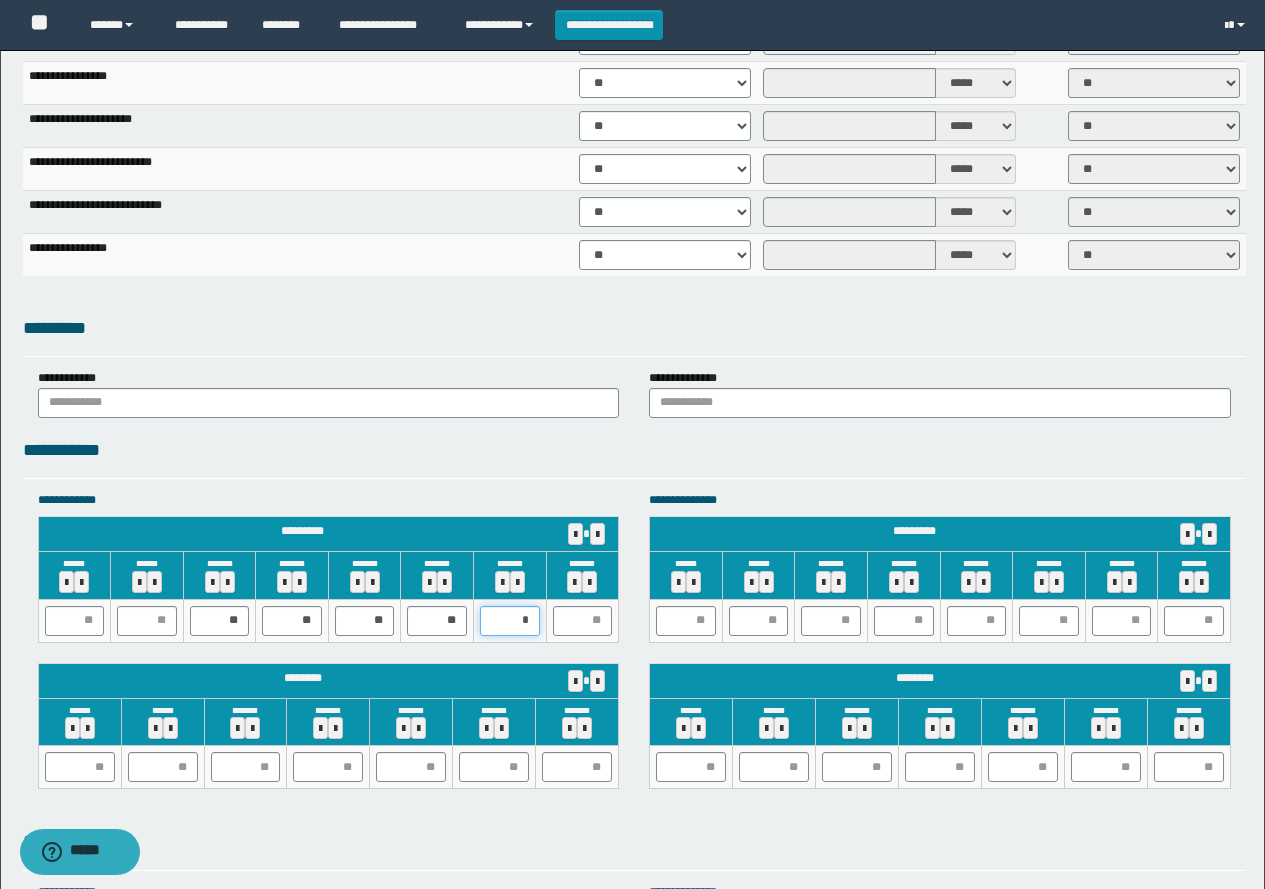 type on "**" 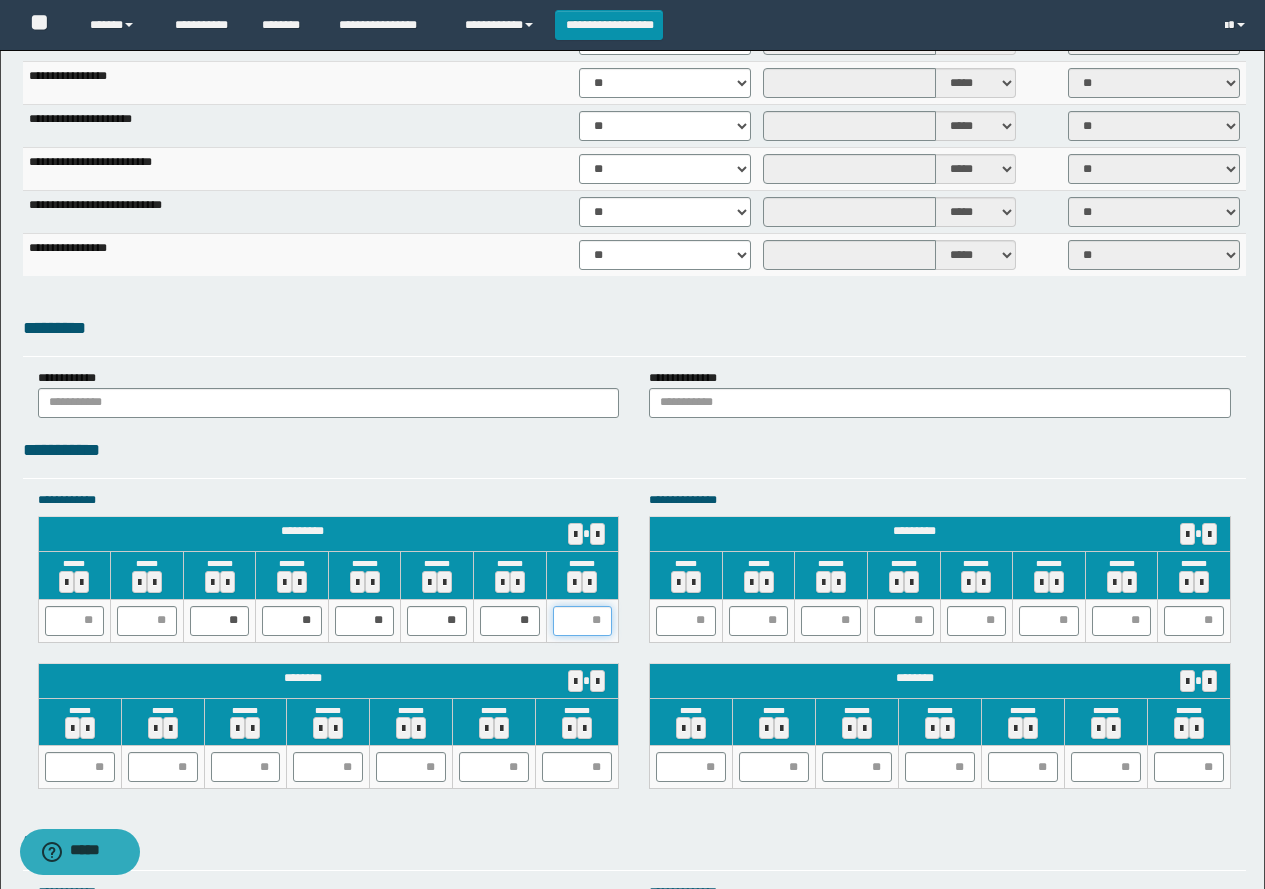 click at bounding box center [583, 621] 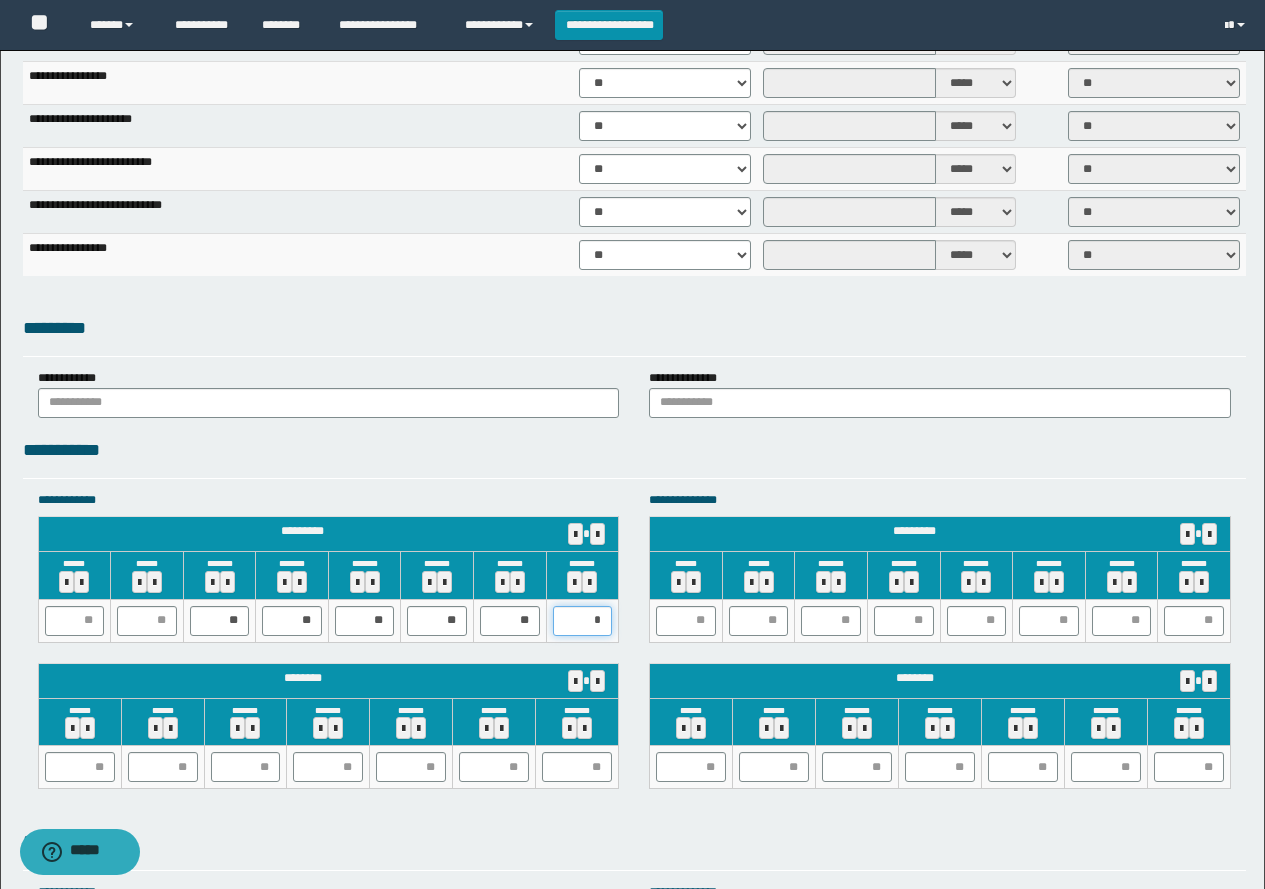 type on "**" 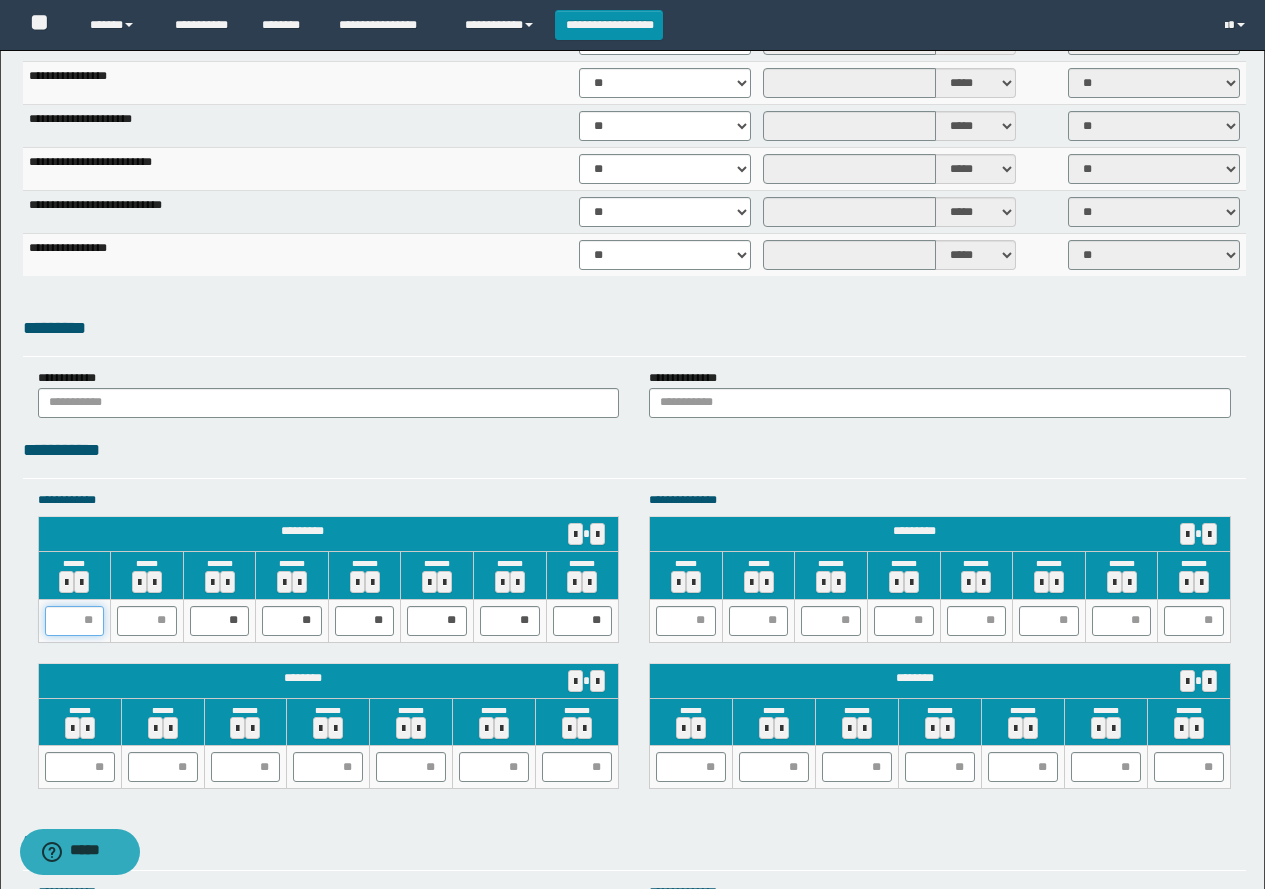 click at bounding box center [75, 621] 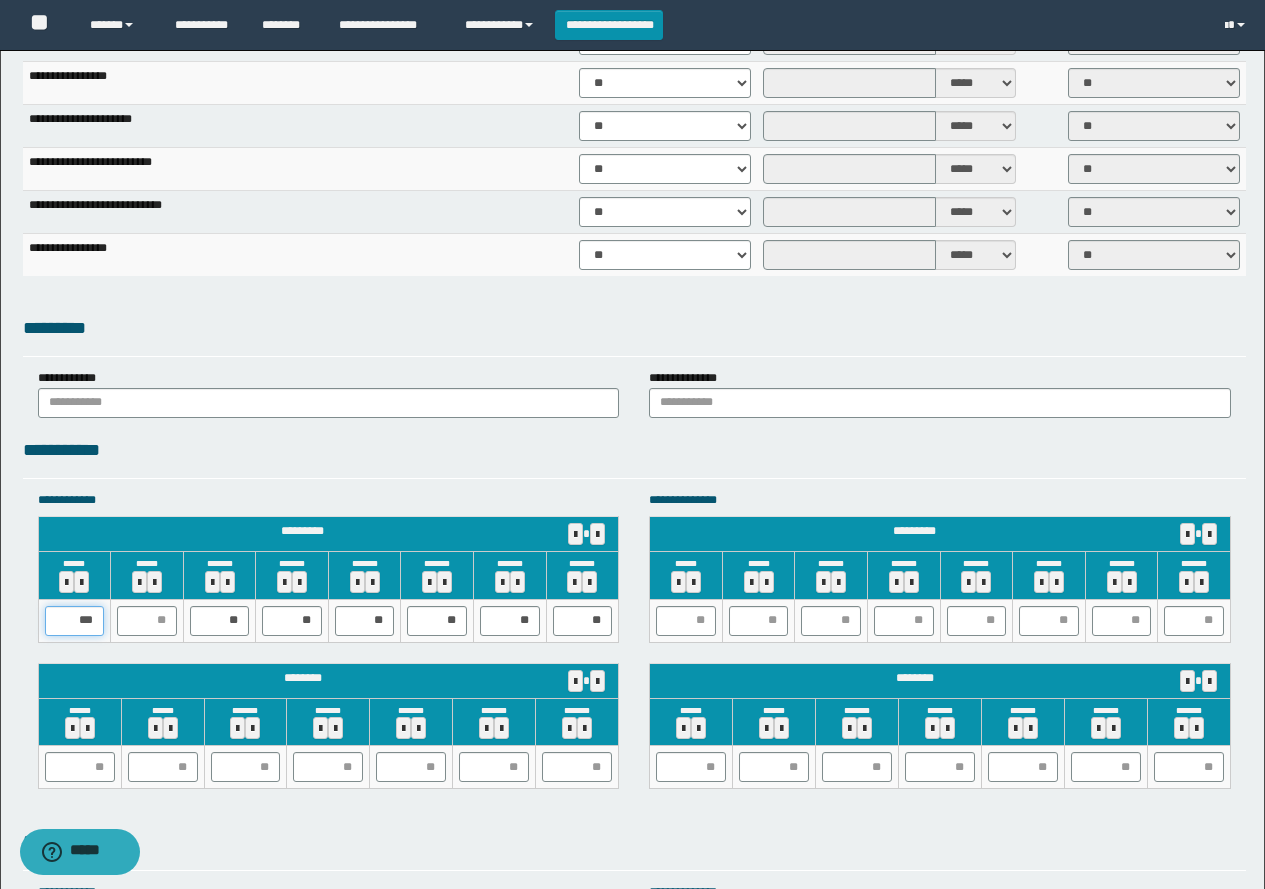 type on "****" 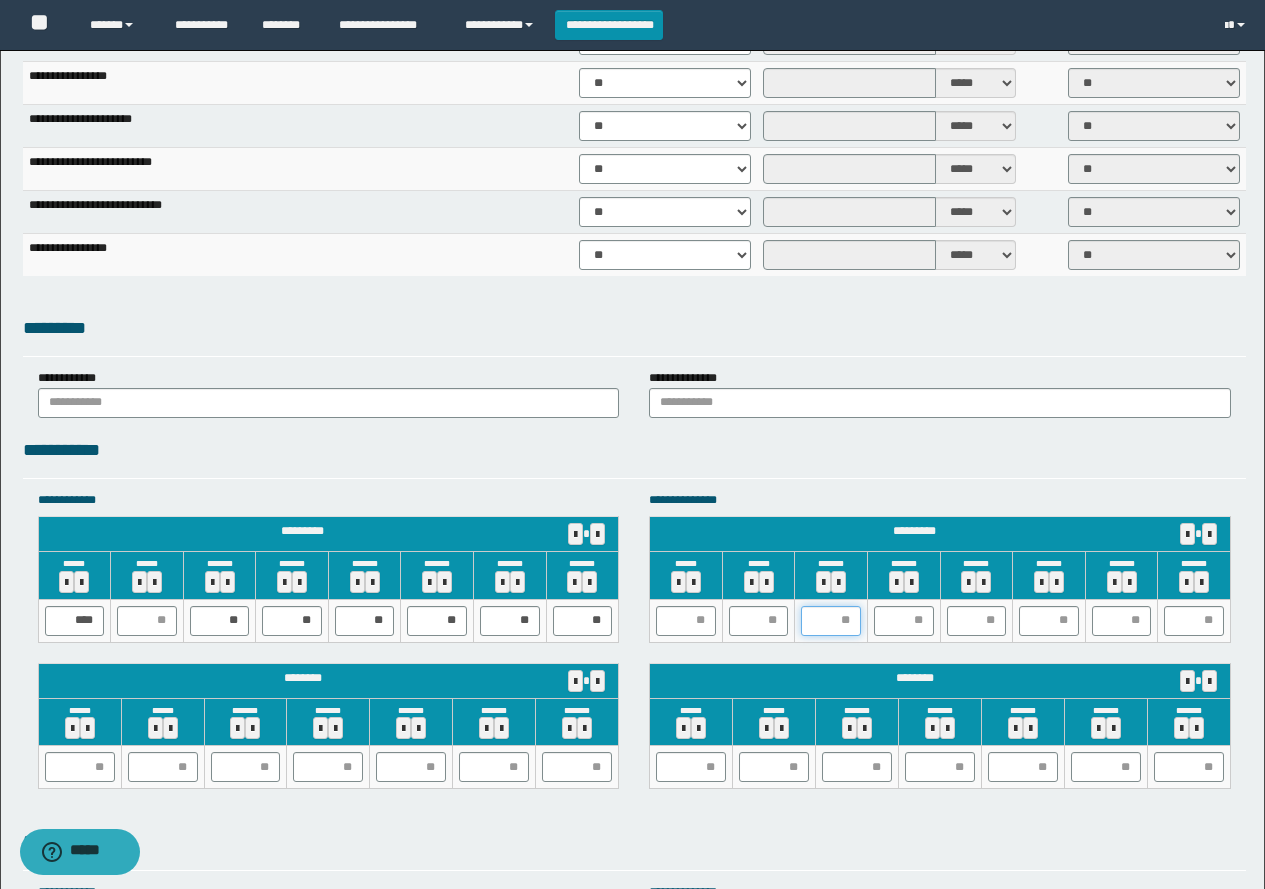 click at bounding box center [831, 621] 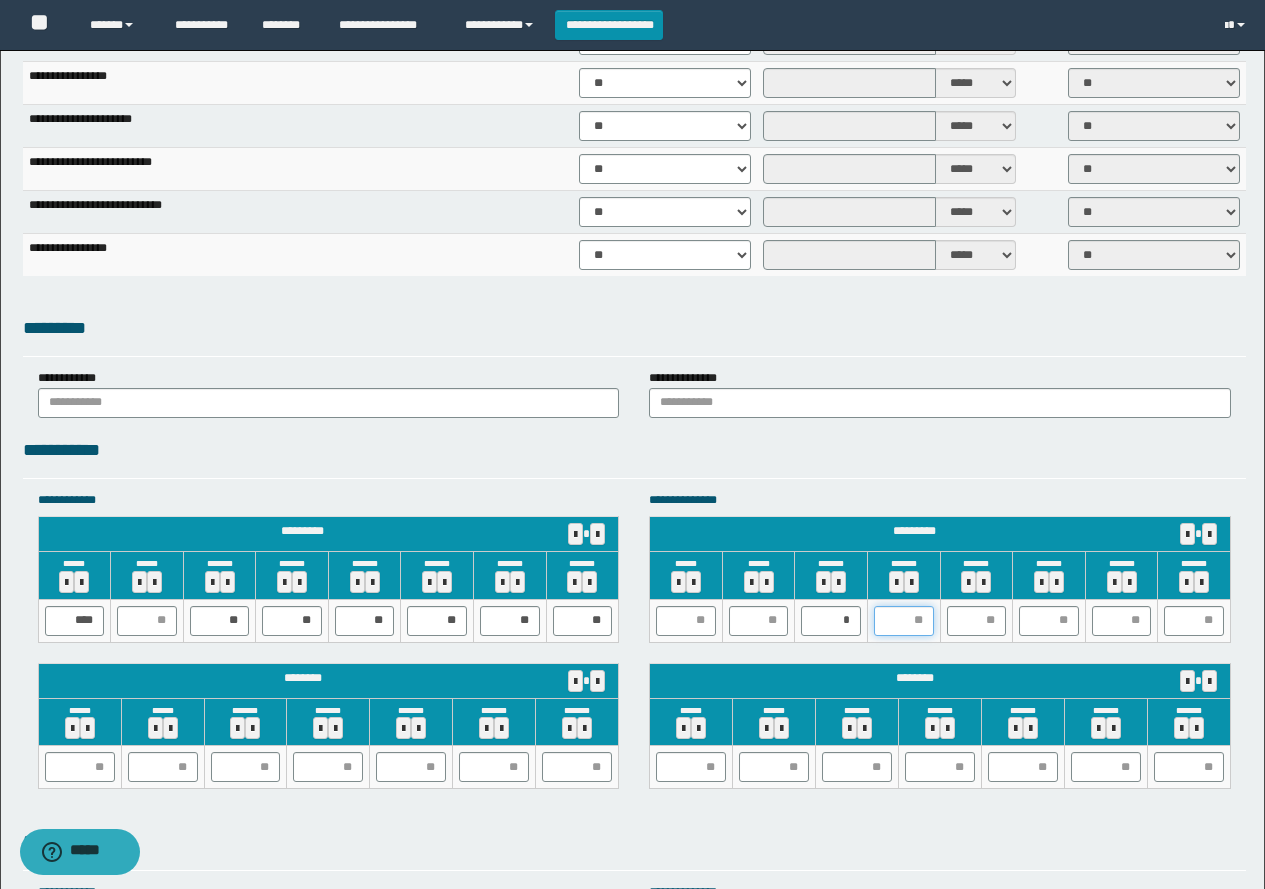 click at bounding box center [904, 621] 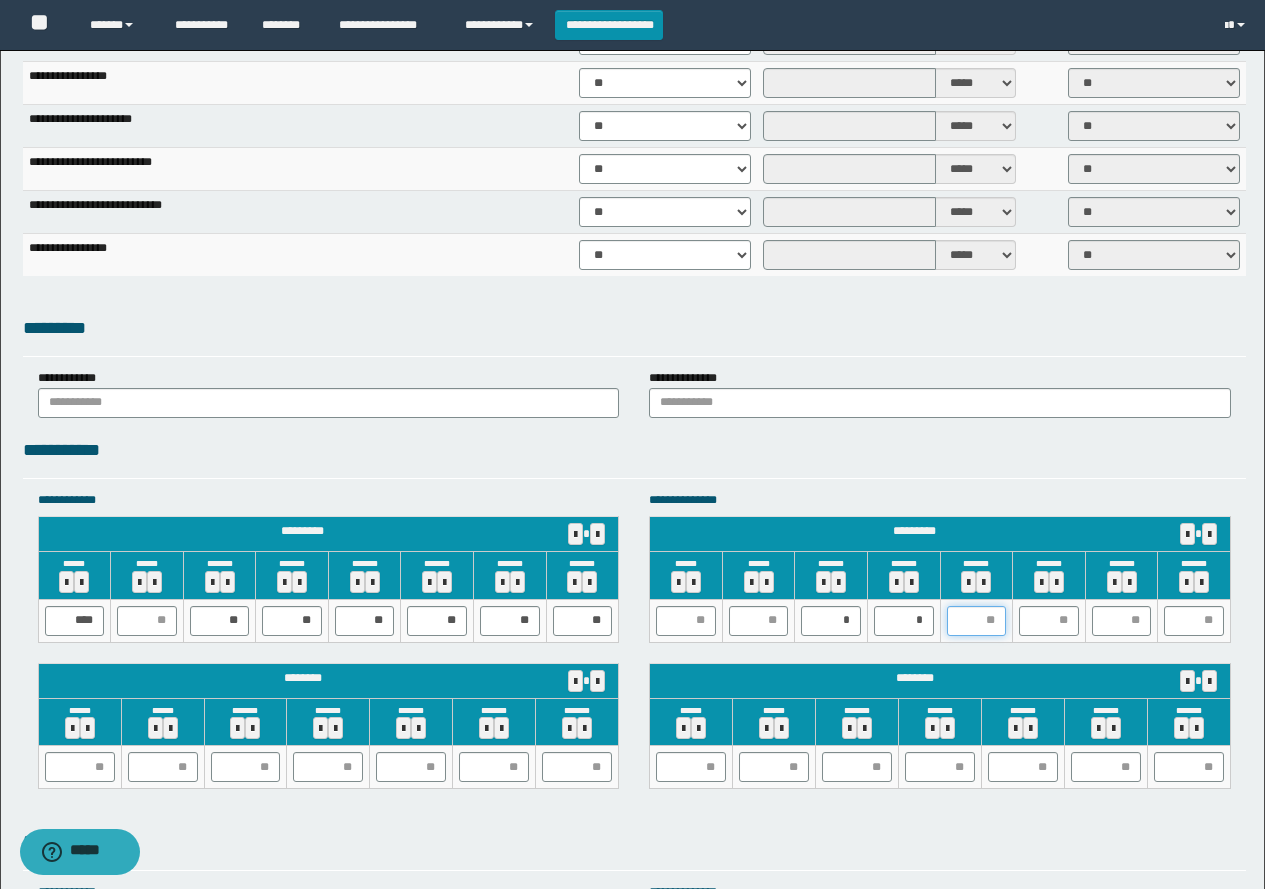 click at bounding box center (977, 621) 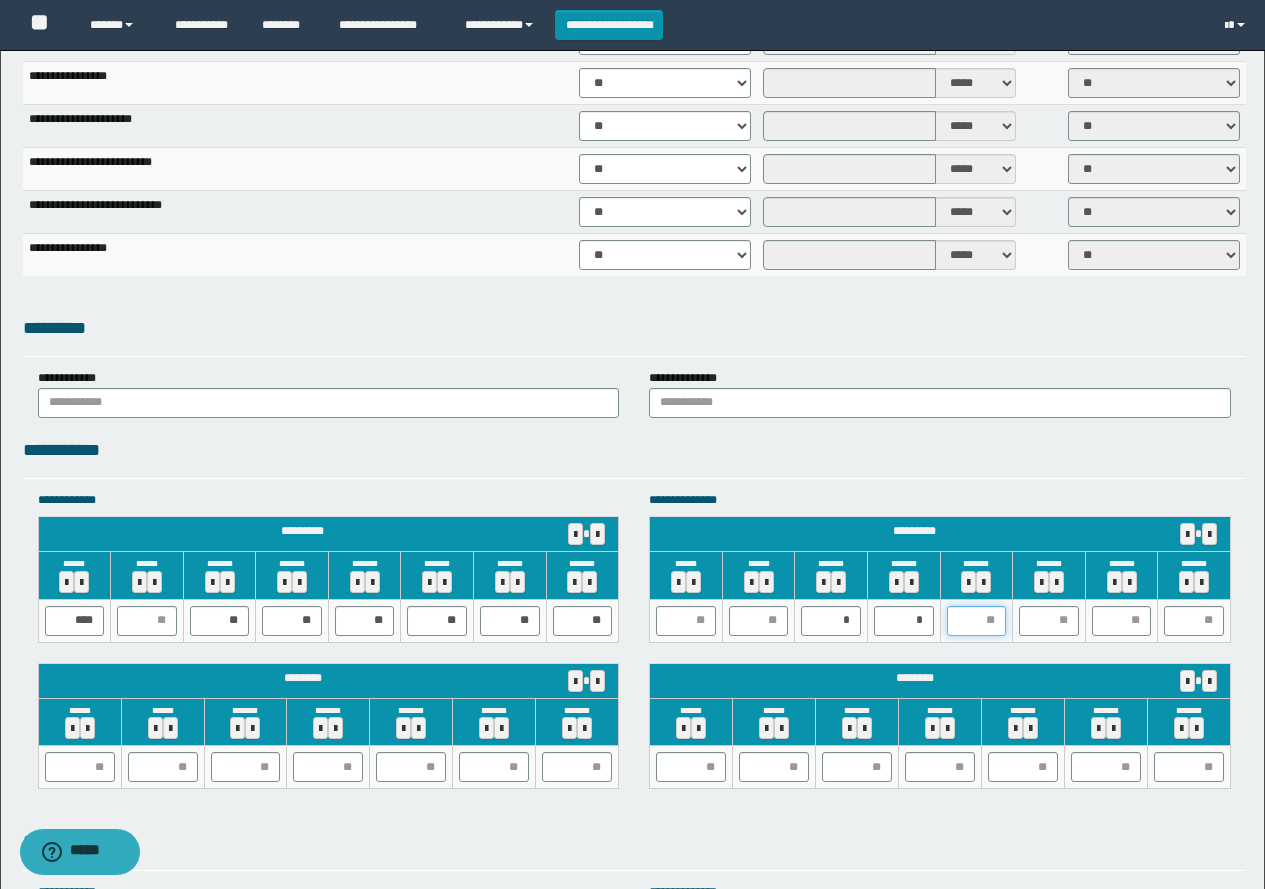type on "*" 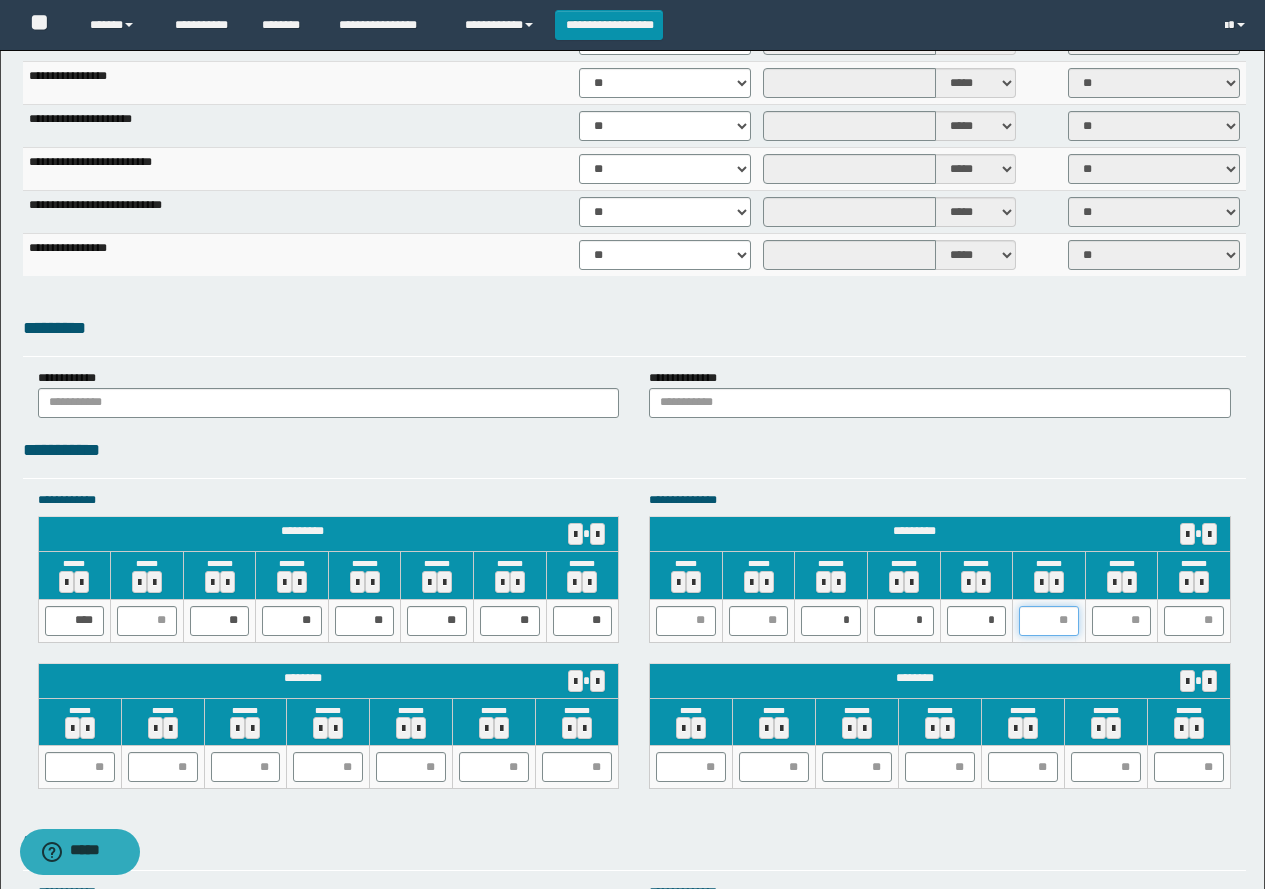 click at bounding box center (1049, 621) 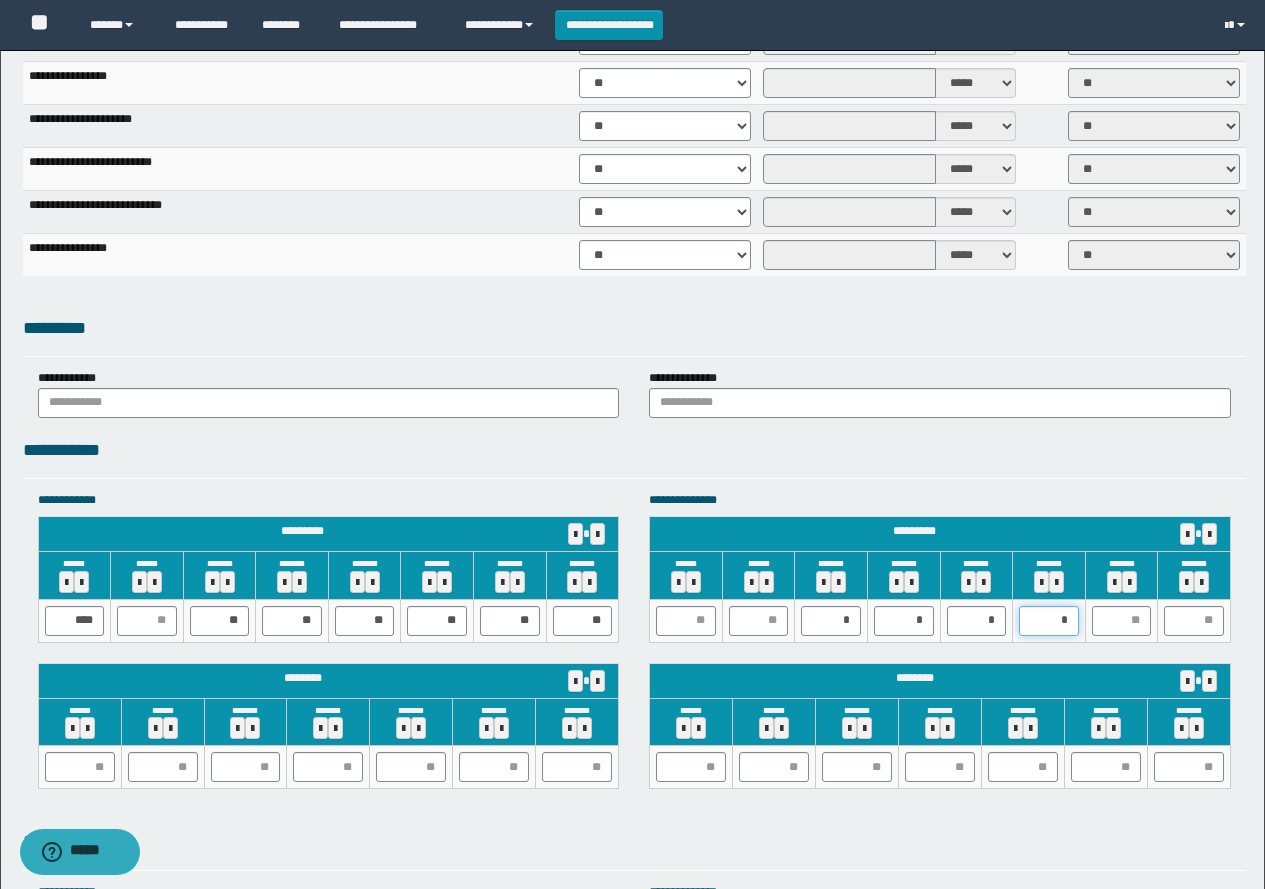 type on "**" 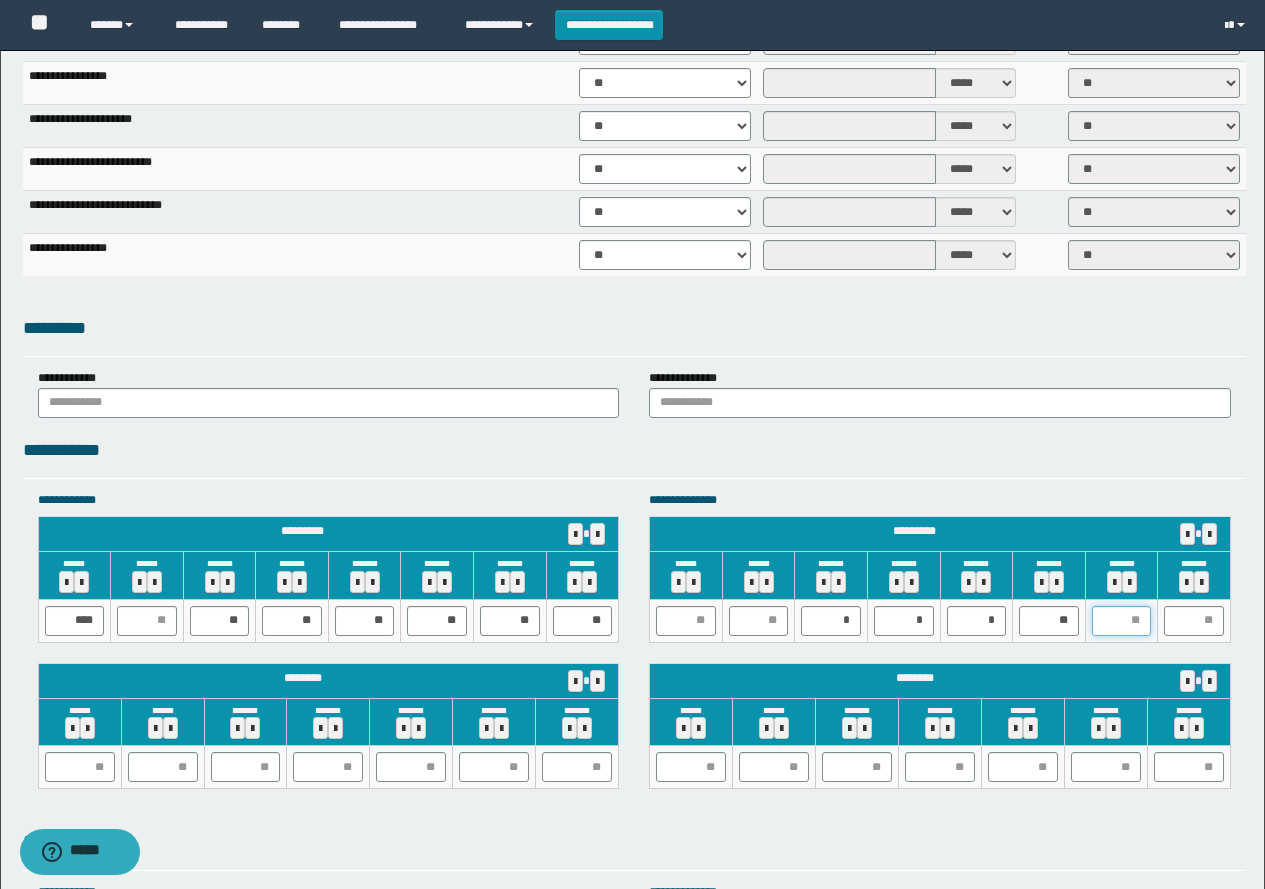 click at bounding box center [1122, 621] 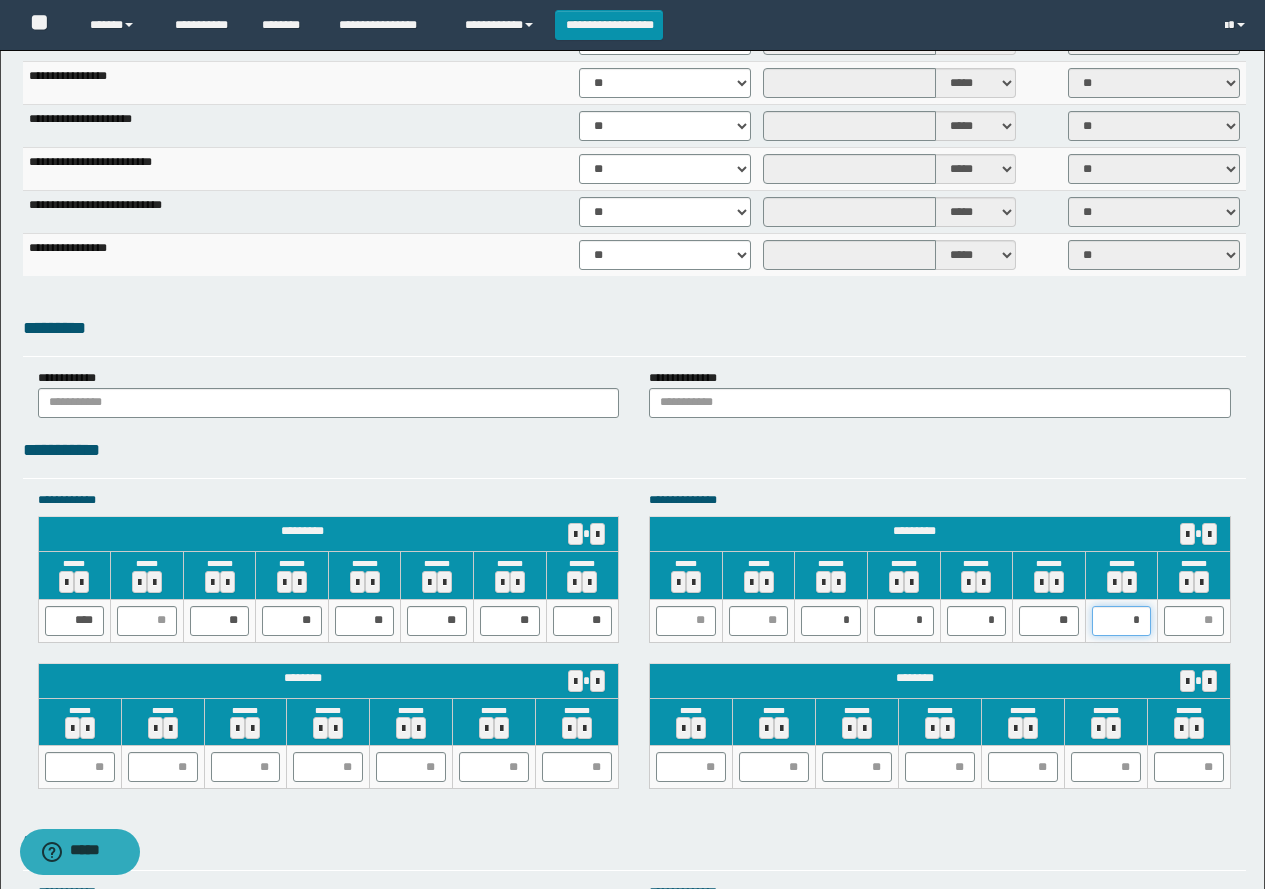 type on "**" 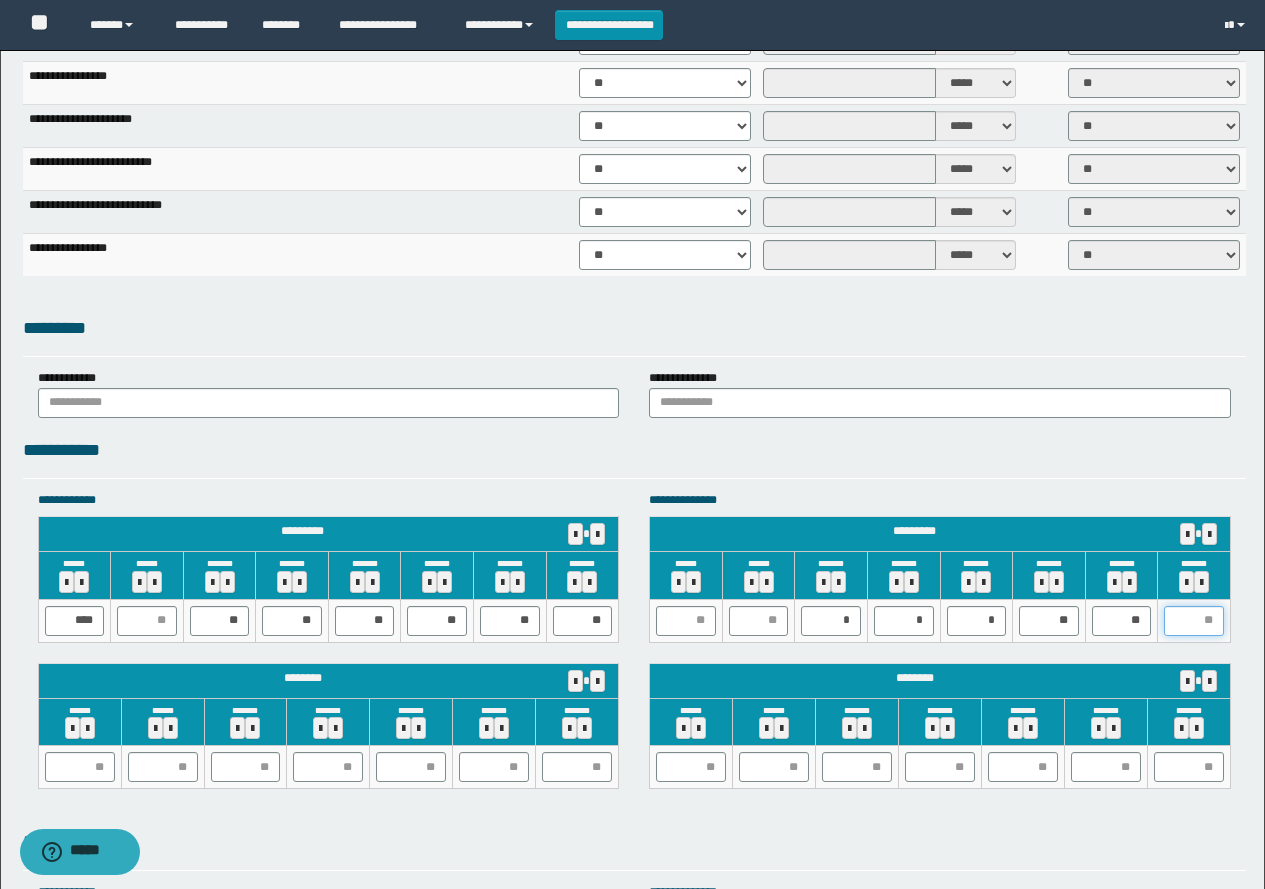 click at bounding box center [1194, 621] 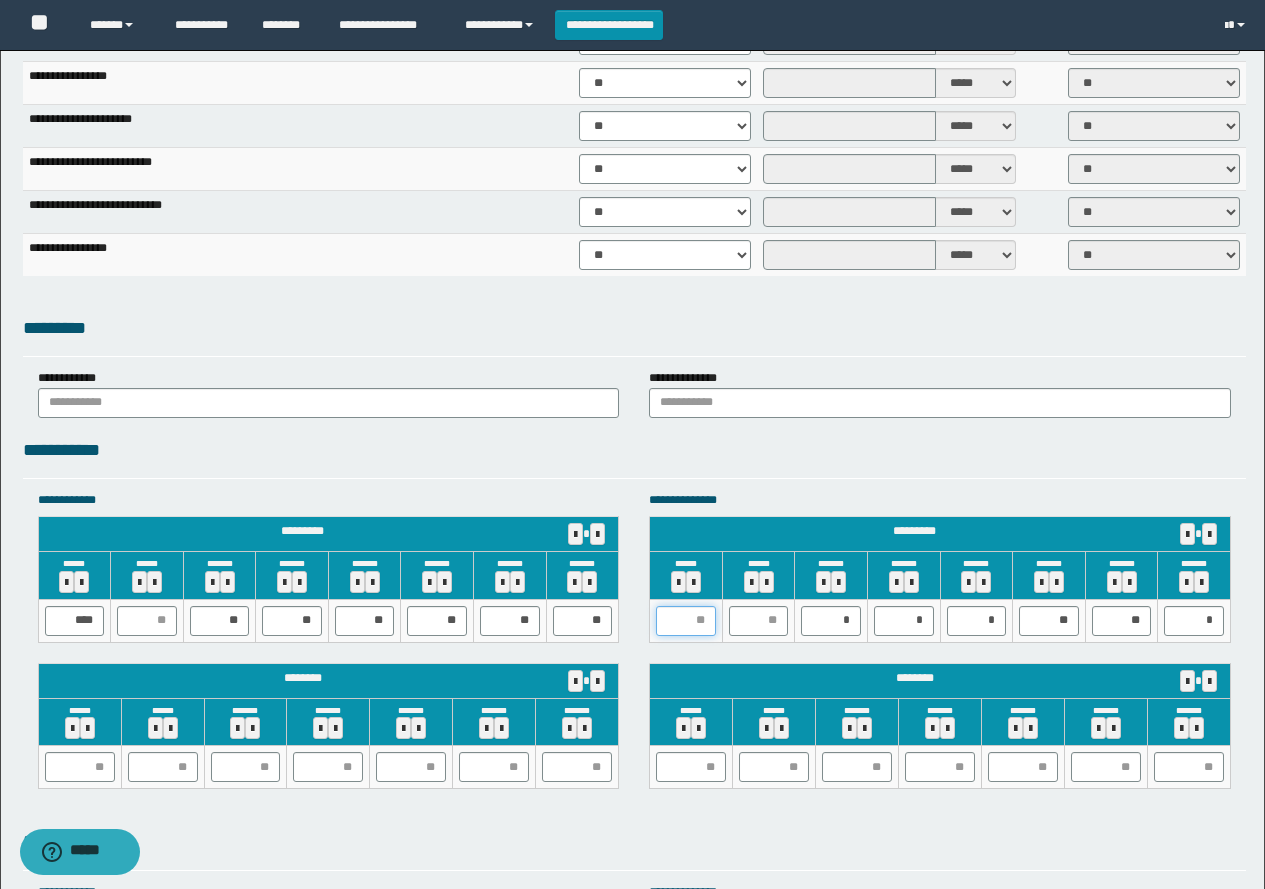 click at bounding box center [686, 621] 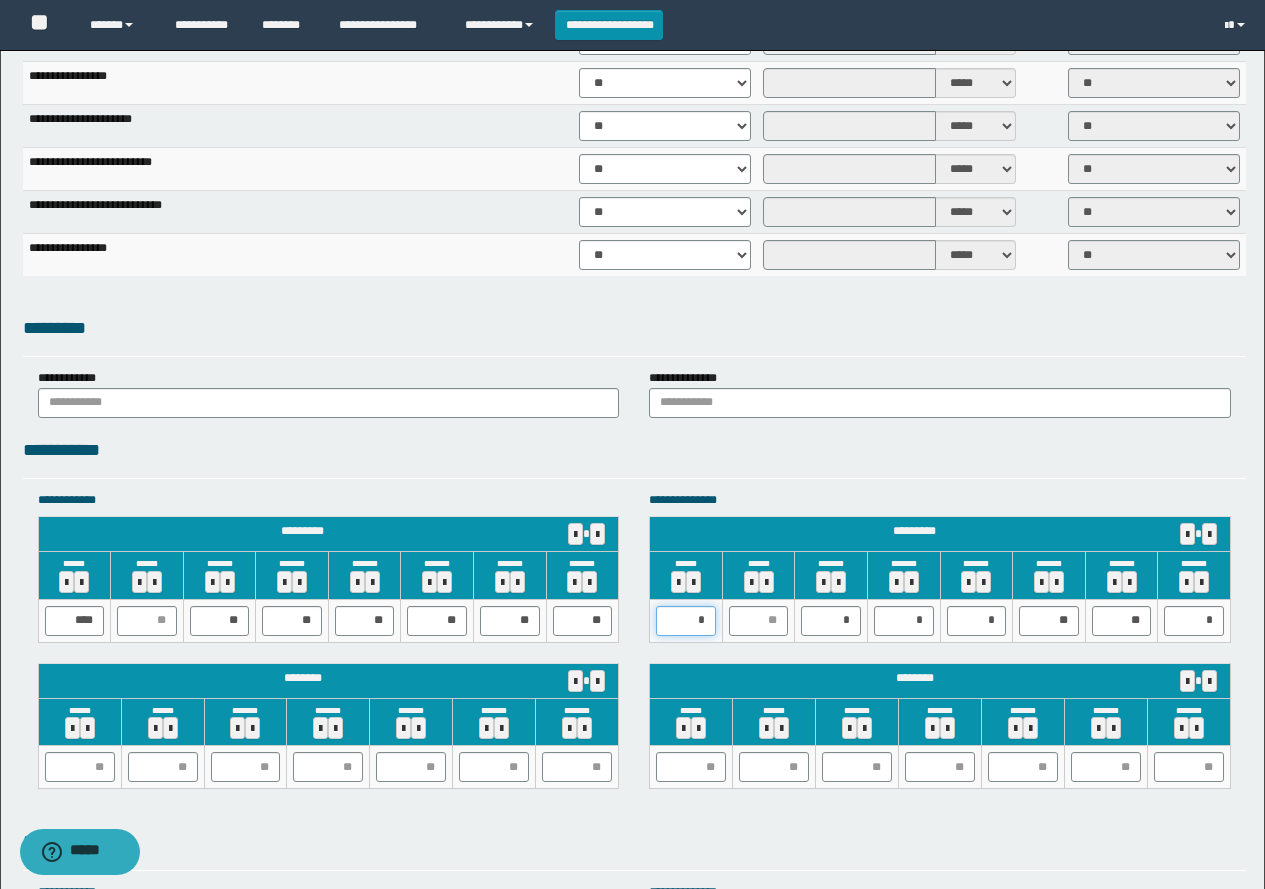 type on "**" 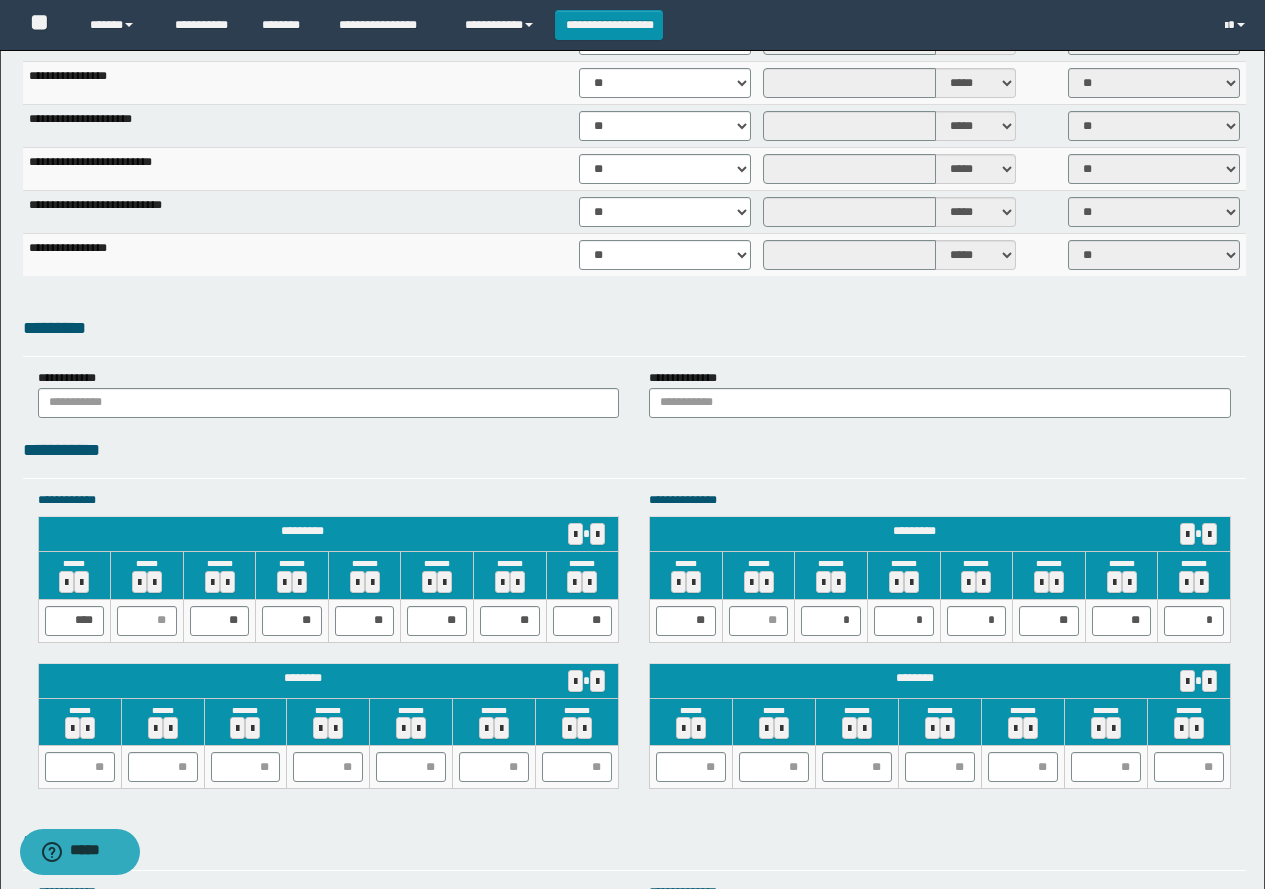 click at bounding box center [758, 620] 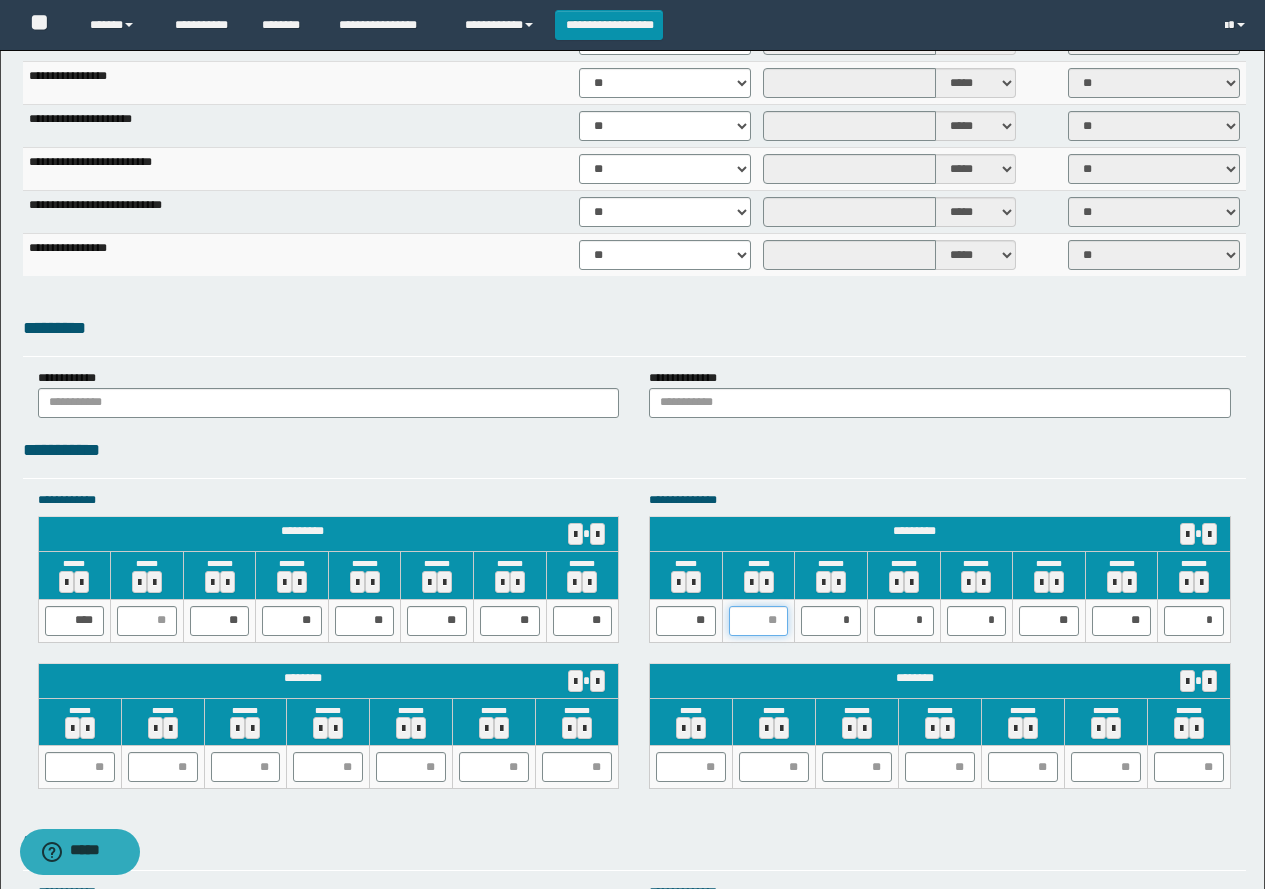 click at bounding box center [759, 621] 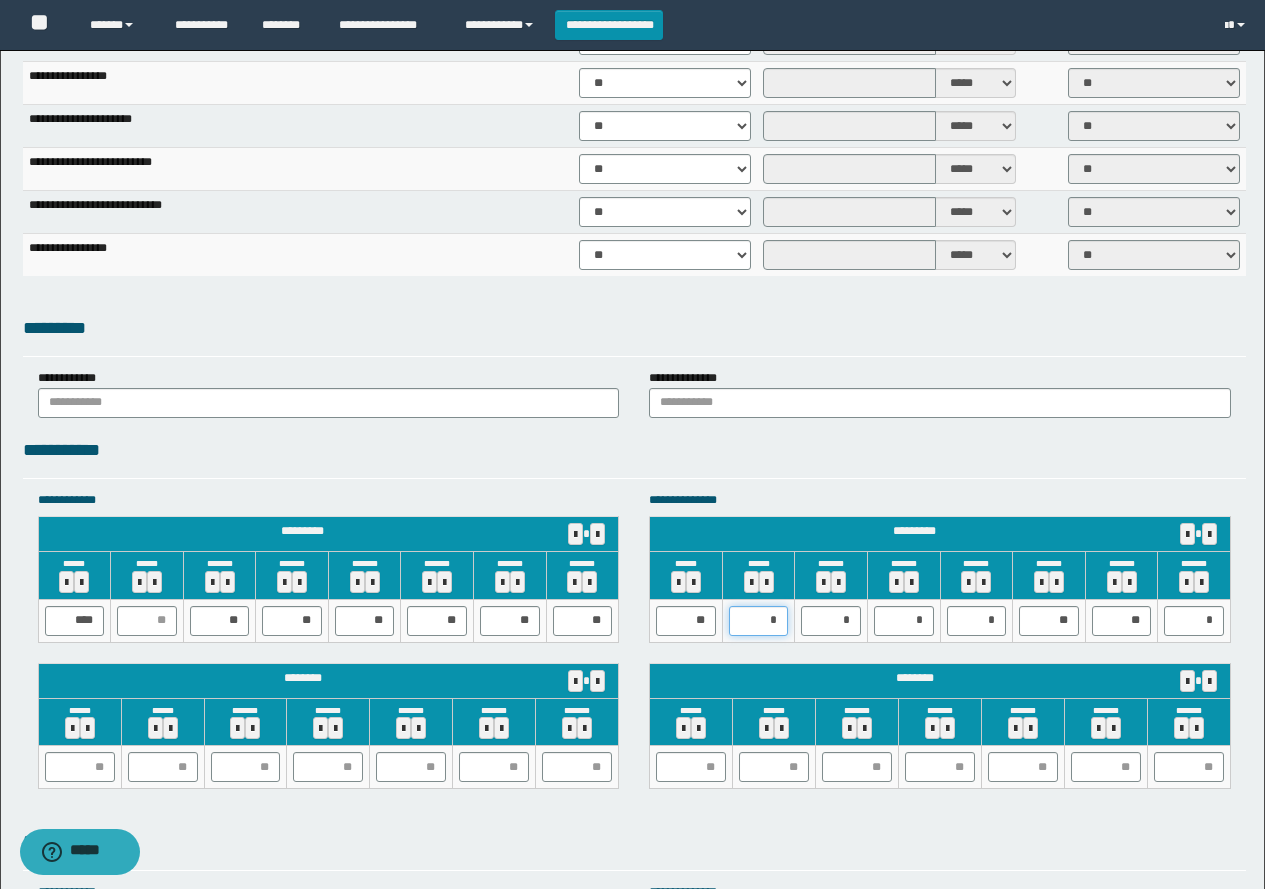 type on "**" 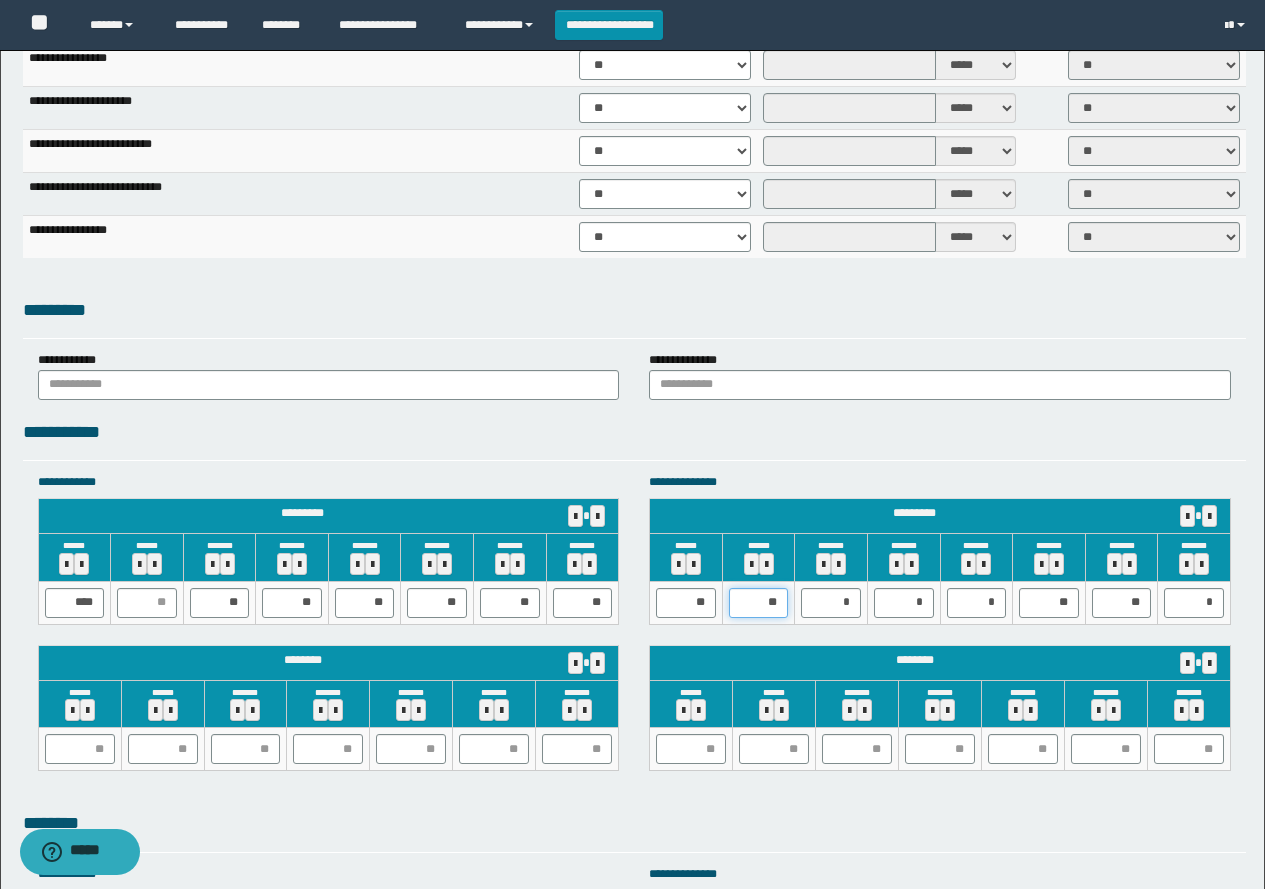 scroll, scrollTop: 1500, scrollLeft: 0, axis: vertical 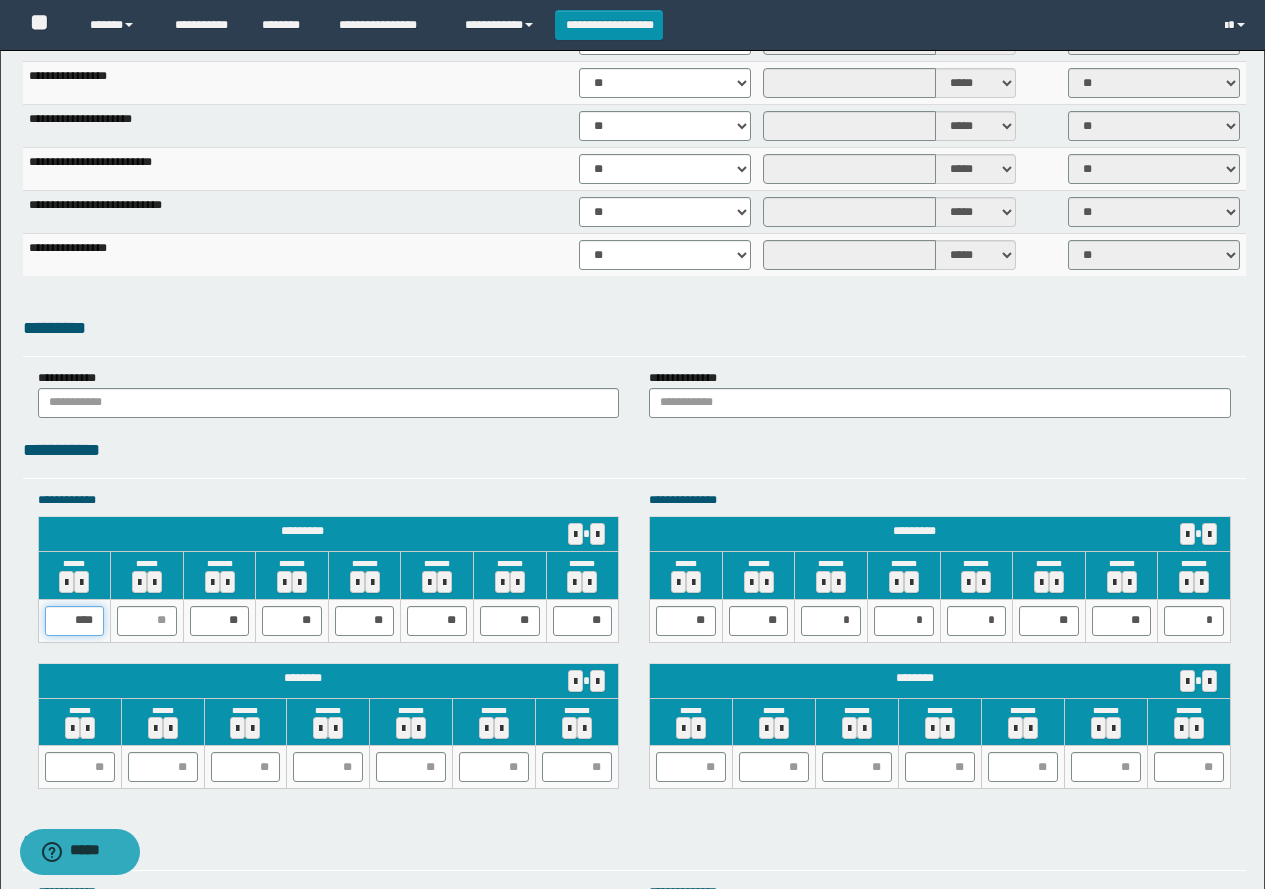 click on "****" at bounding box center (75, 621) 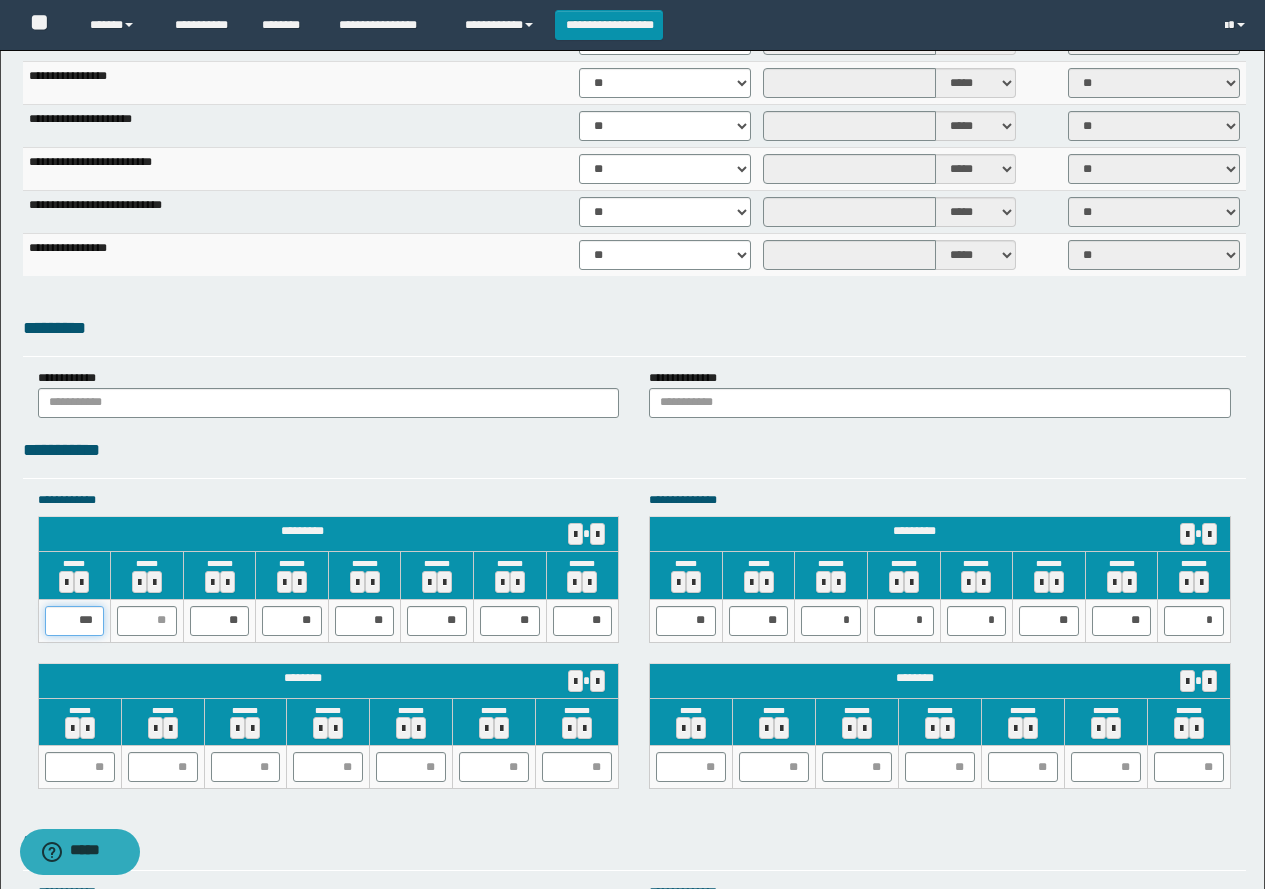 type on "**" 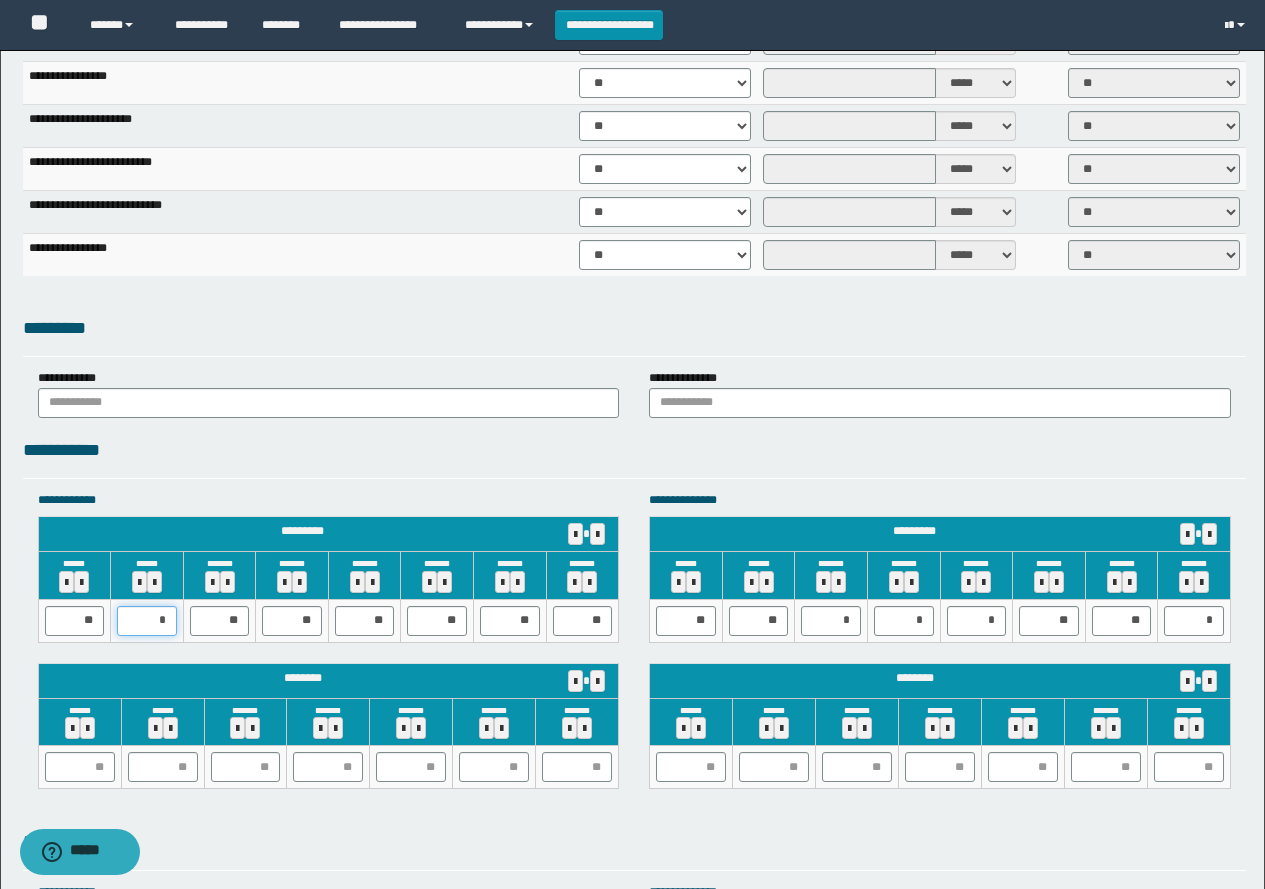 type on "**" 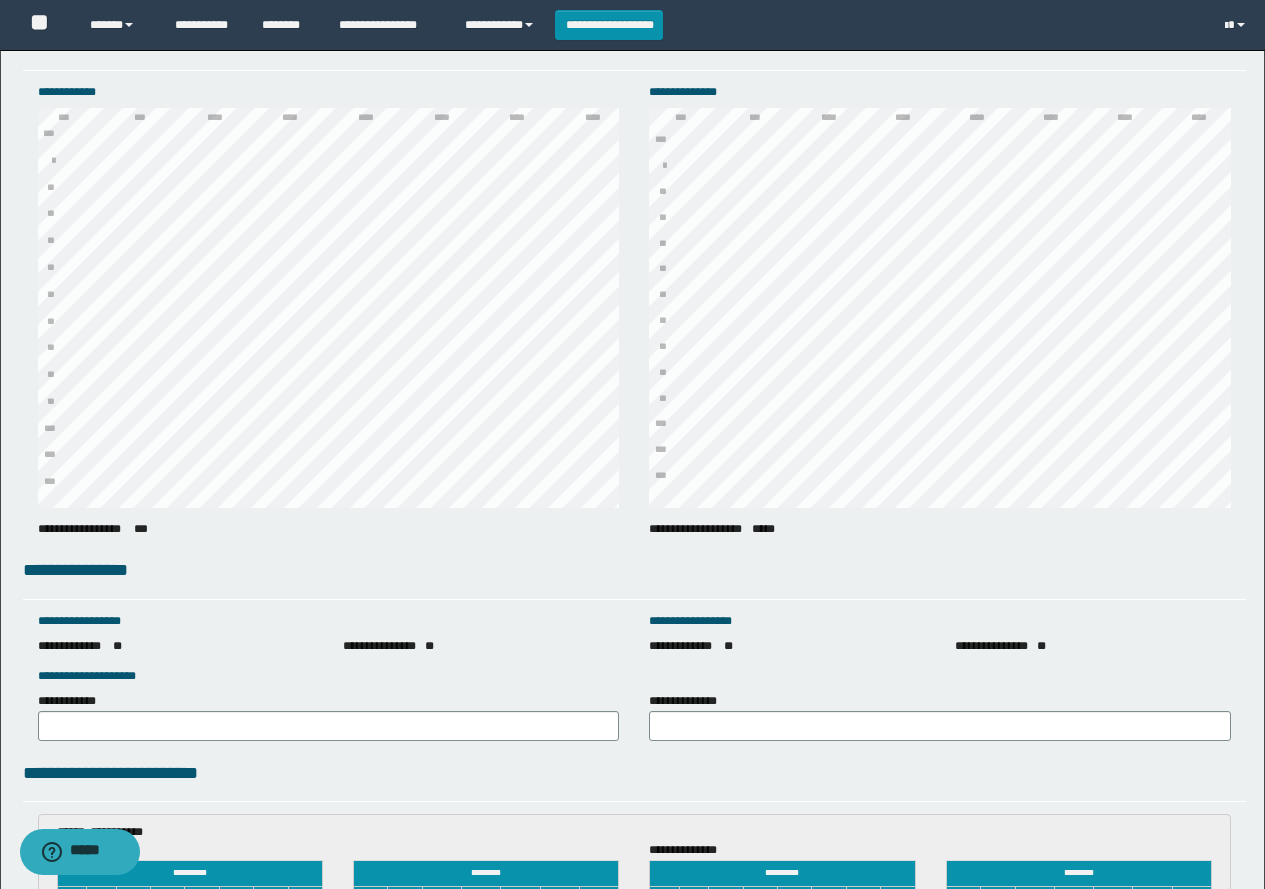 scroll, scrollTop: 2500, scrollLeft: 0, axis: vertical 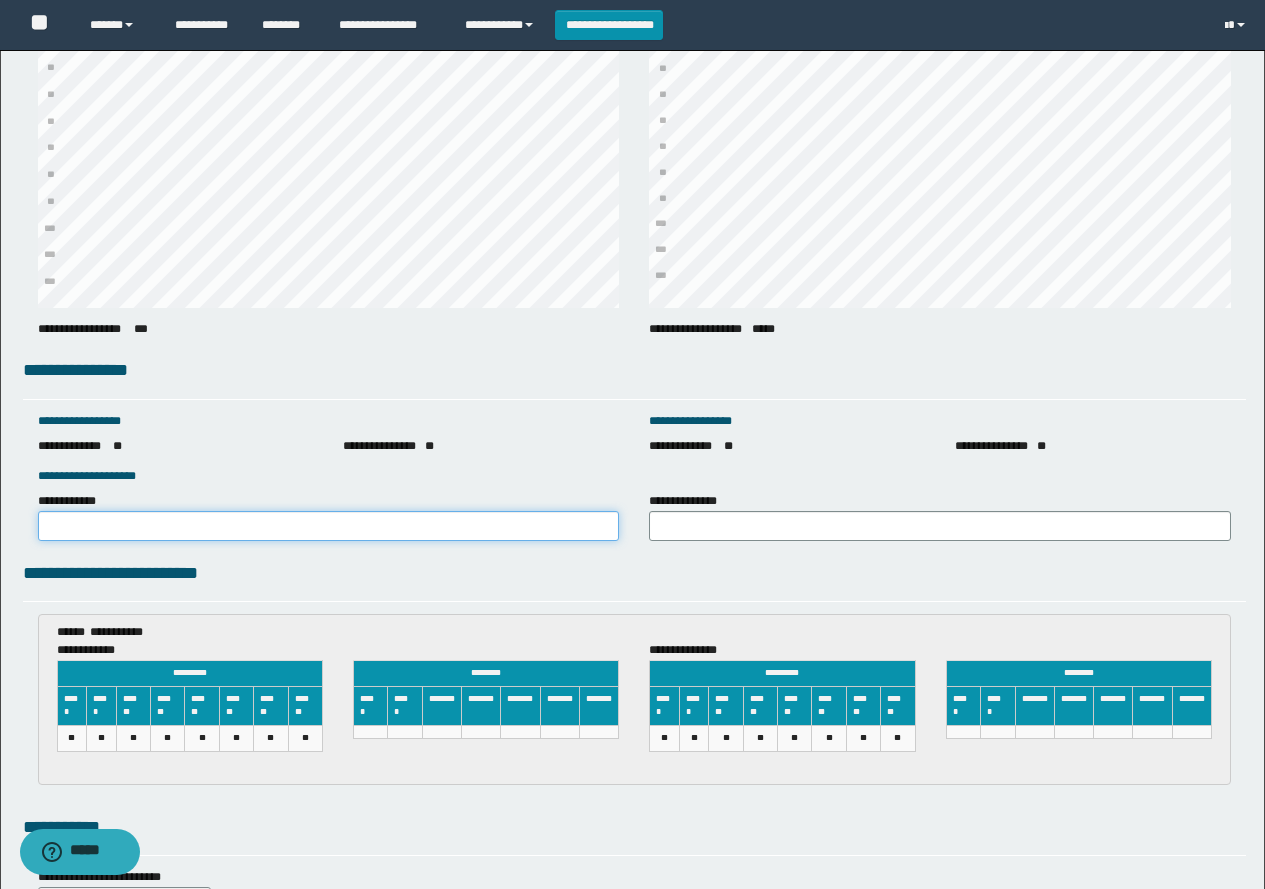 click on "**********" at bounding box center (329, 526) 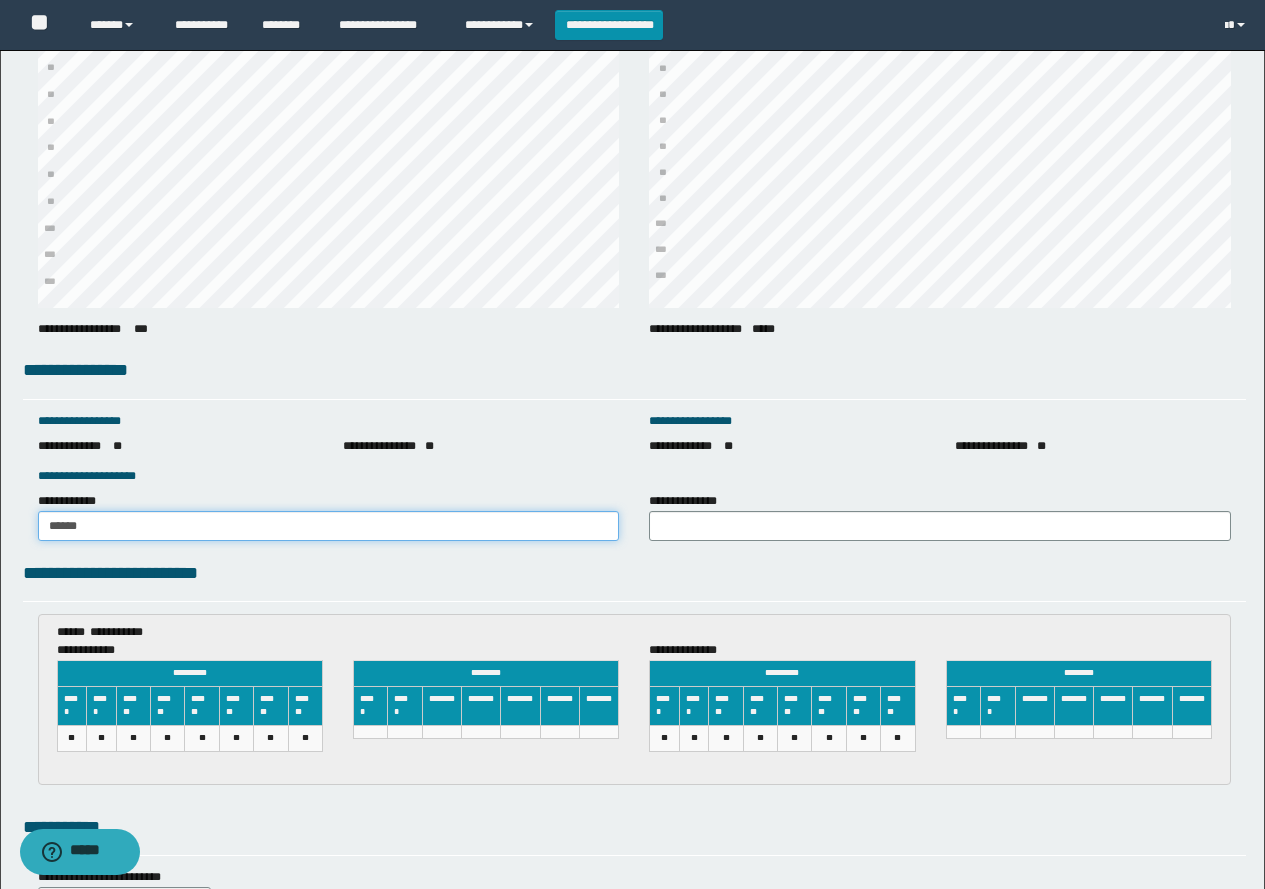 type on "******" 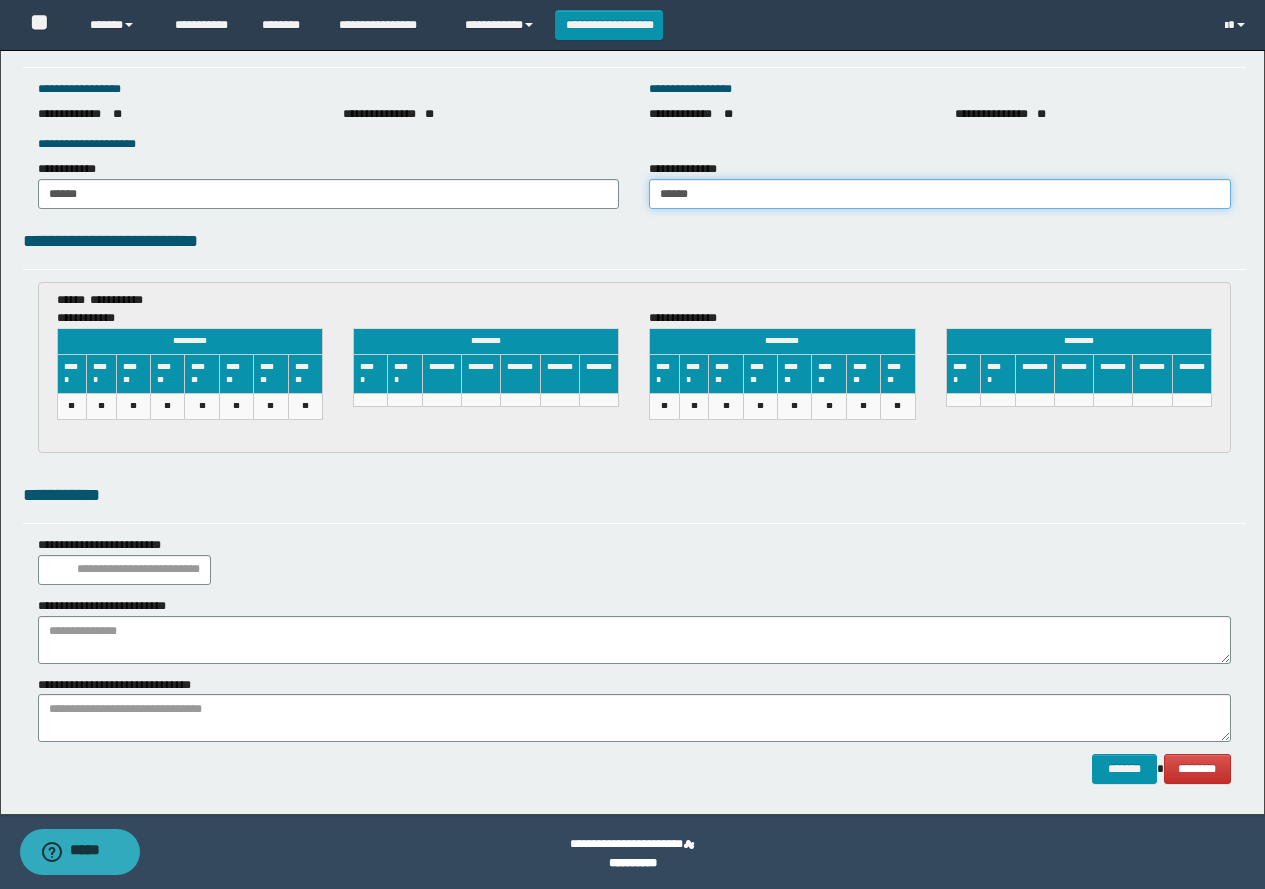 scroll, scrollTop: 2836, scrollLeft: 0, axis: vertical 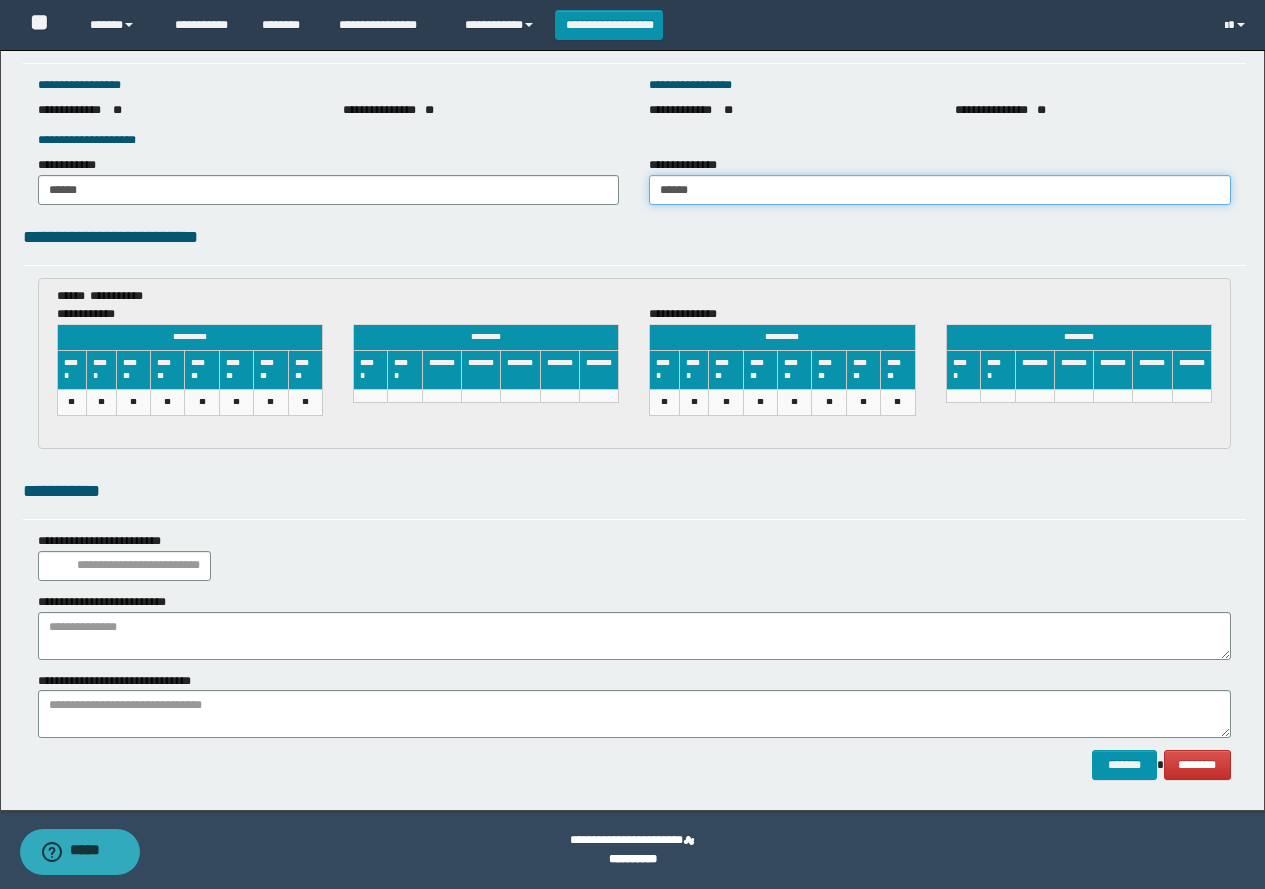 type on "******" 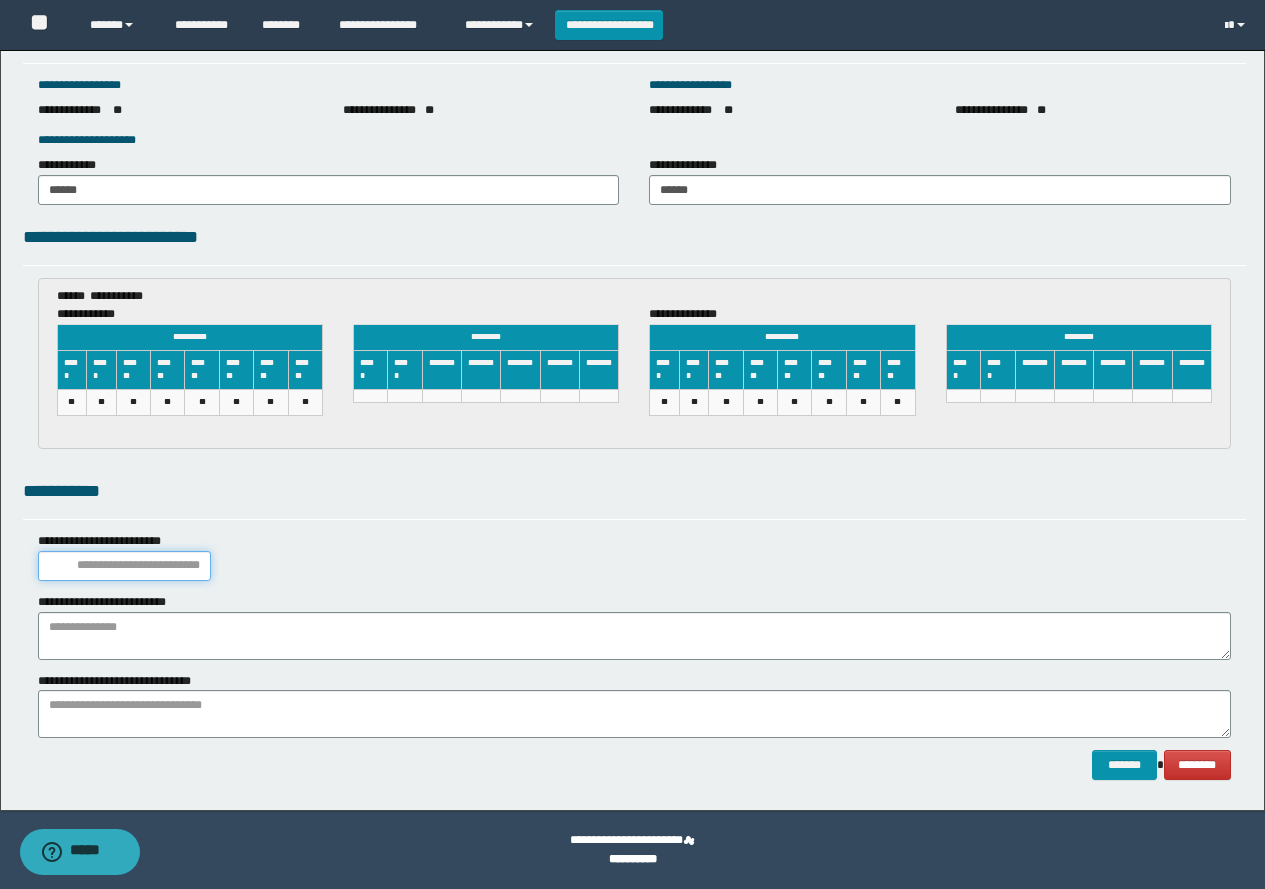 click at bounding box center (125, 566) 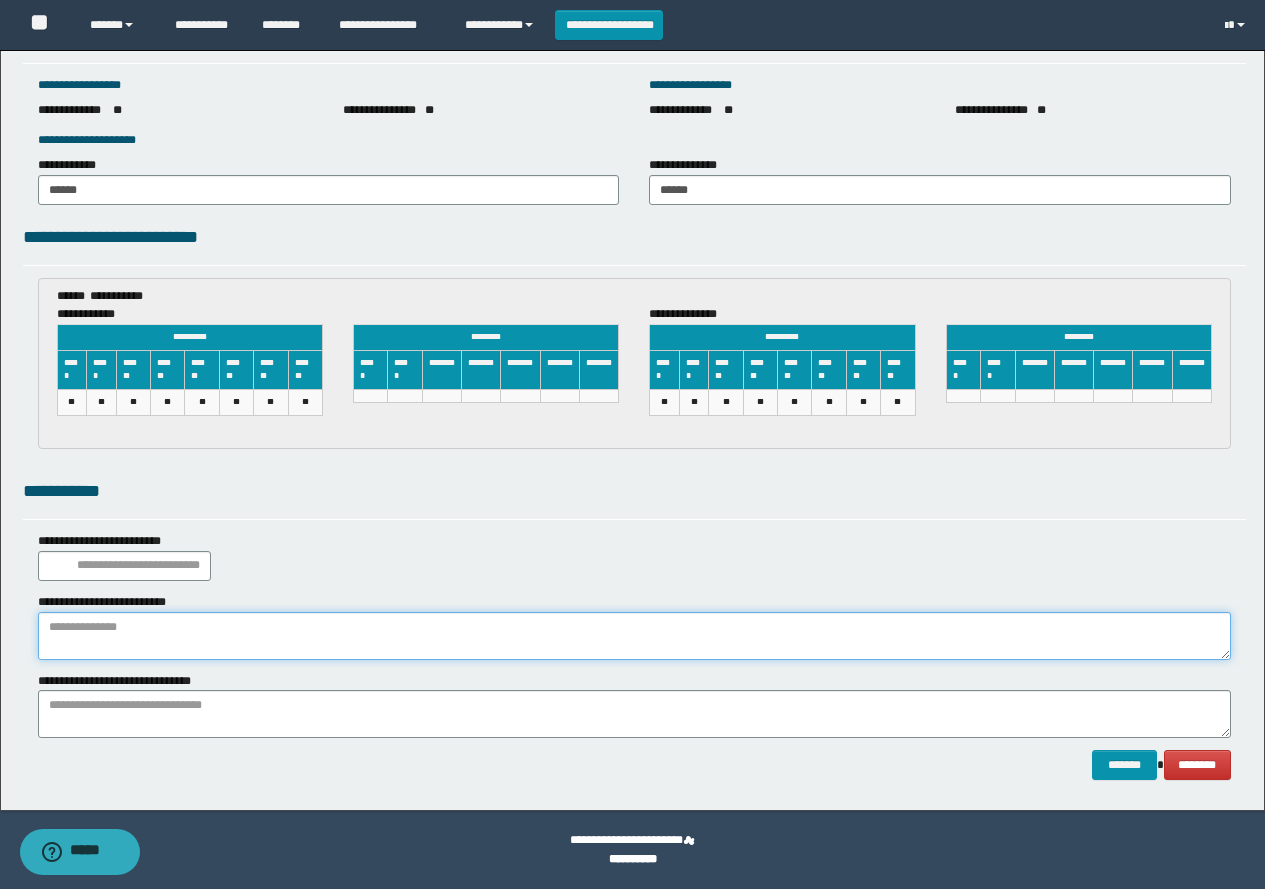 click at bounding box center (634, 636) 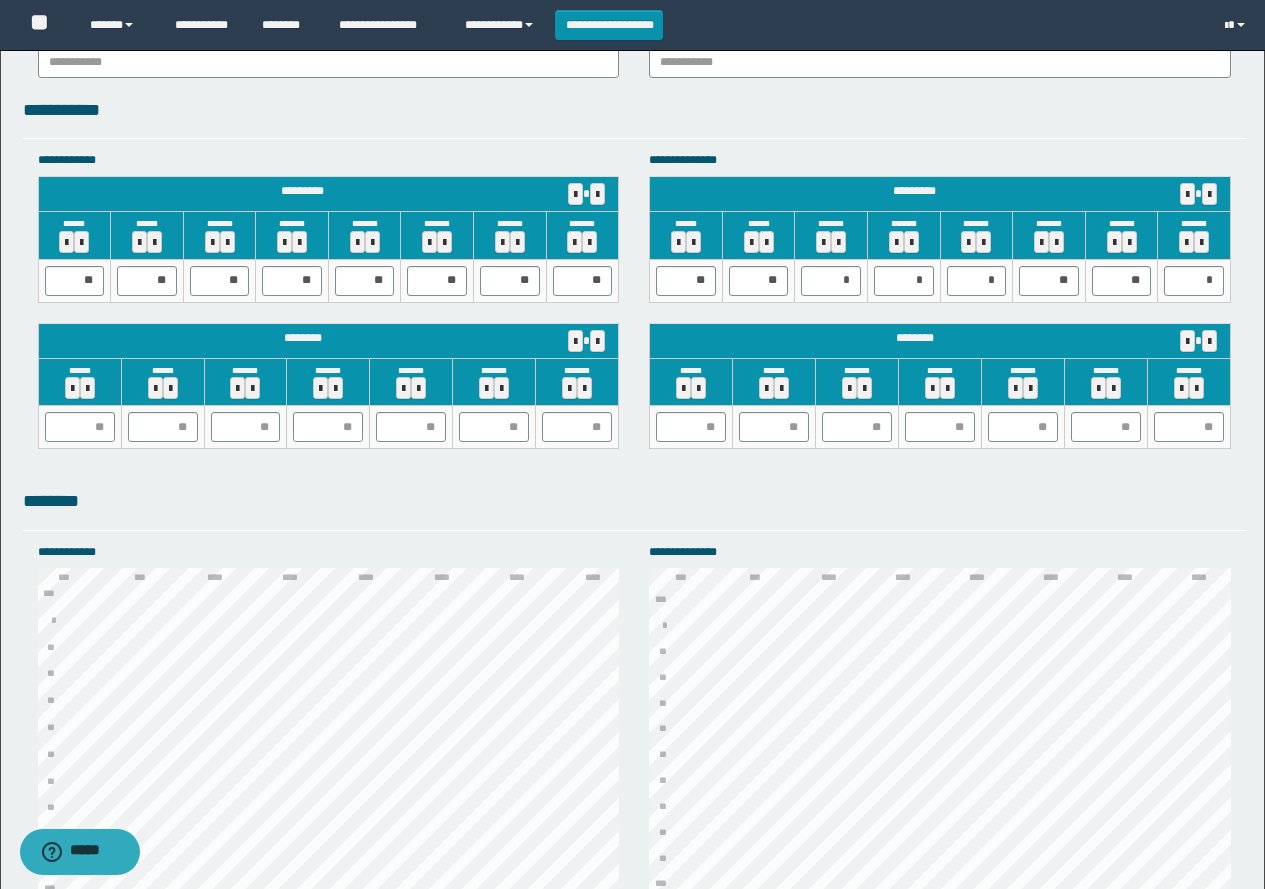 scroll, scrollTop: 1836, scrollLeft: 0, axis: vertical 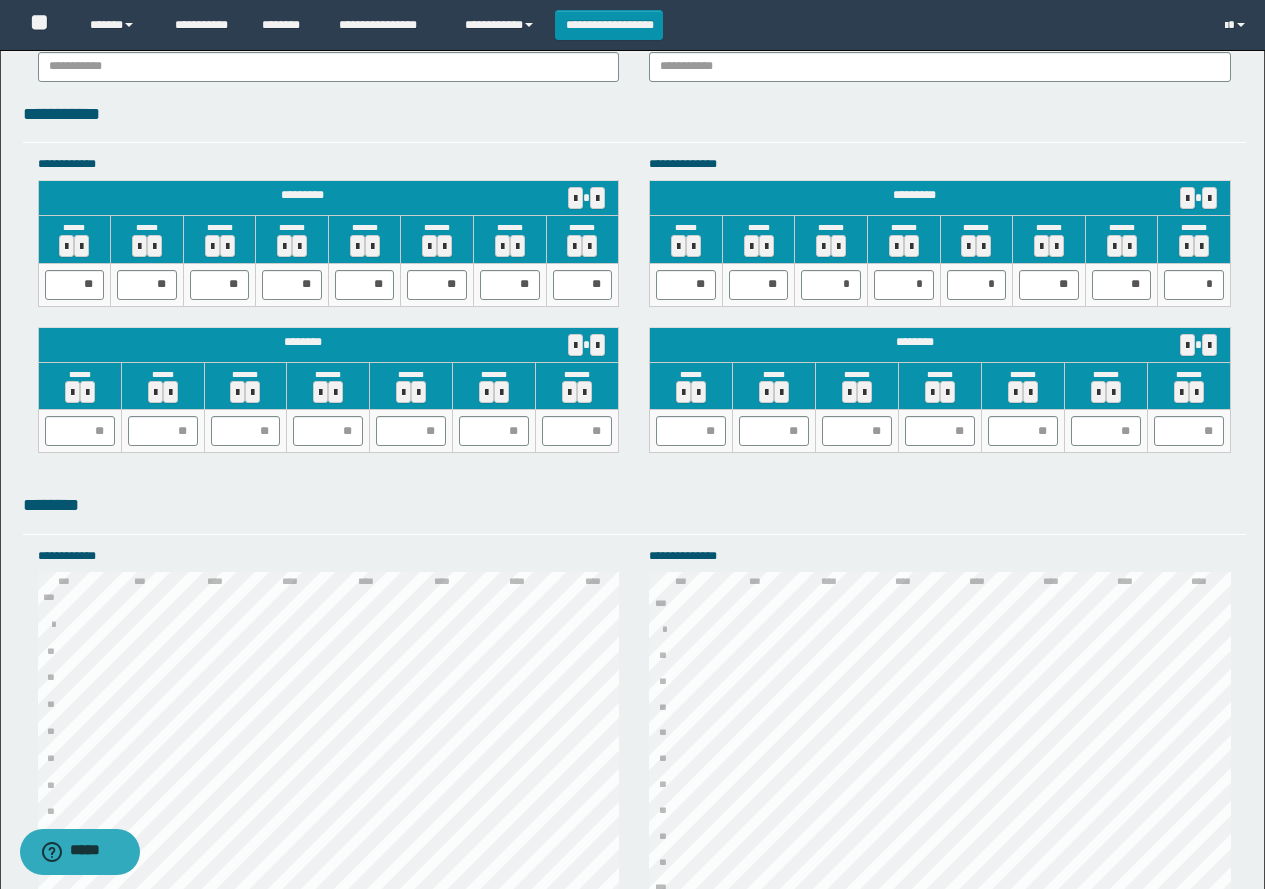type on "**********" 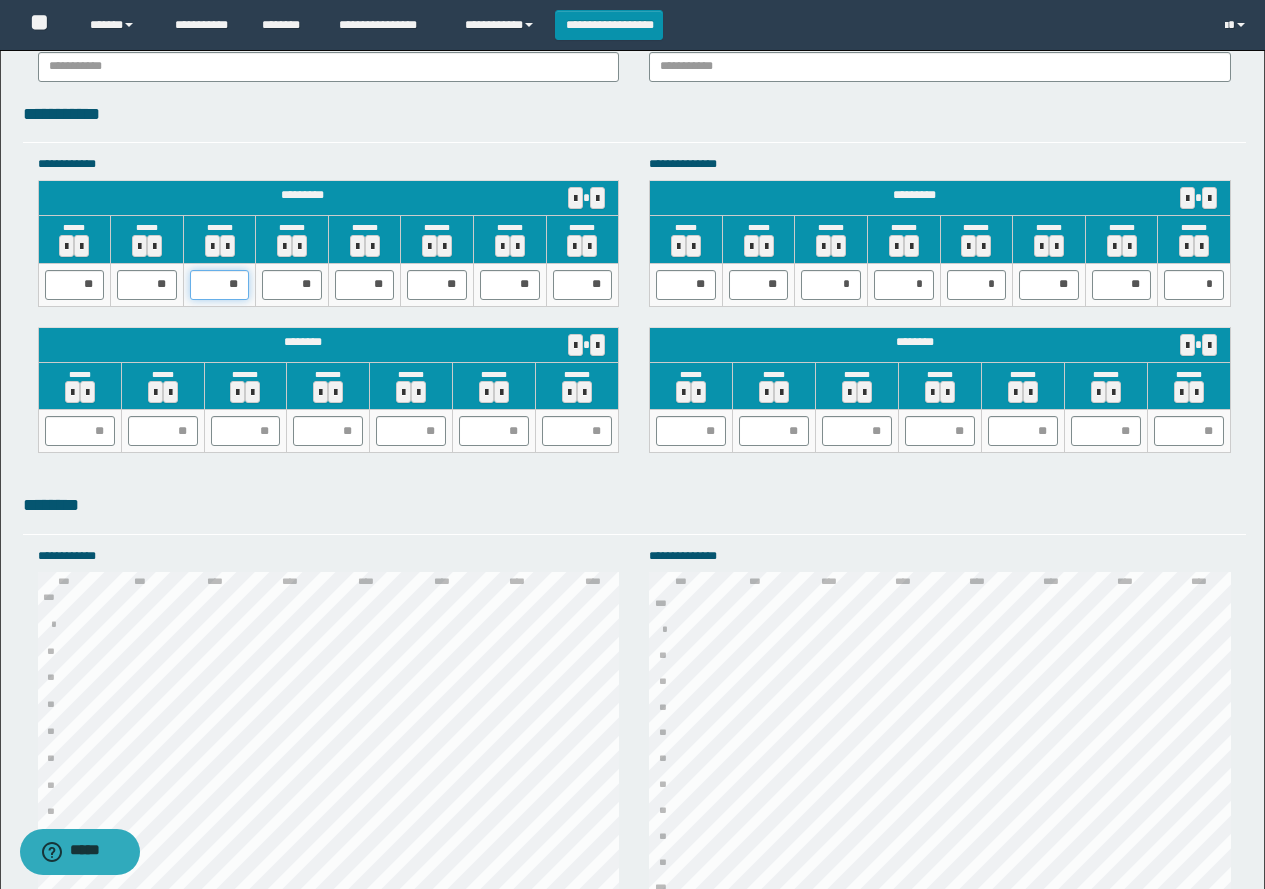 click on "**" at bounding box center [220, 285] 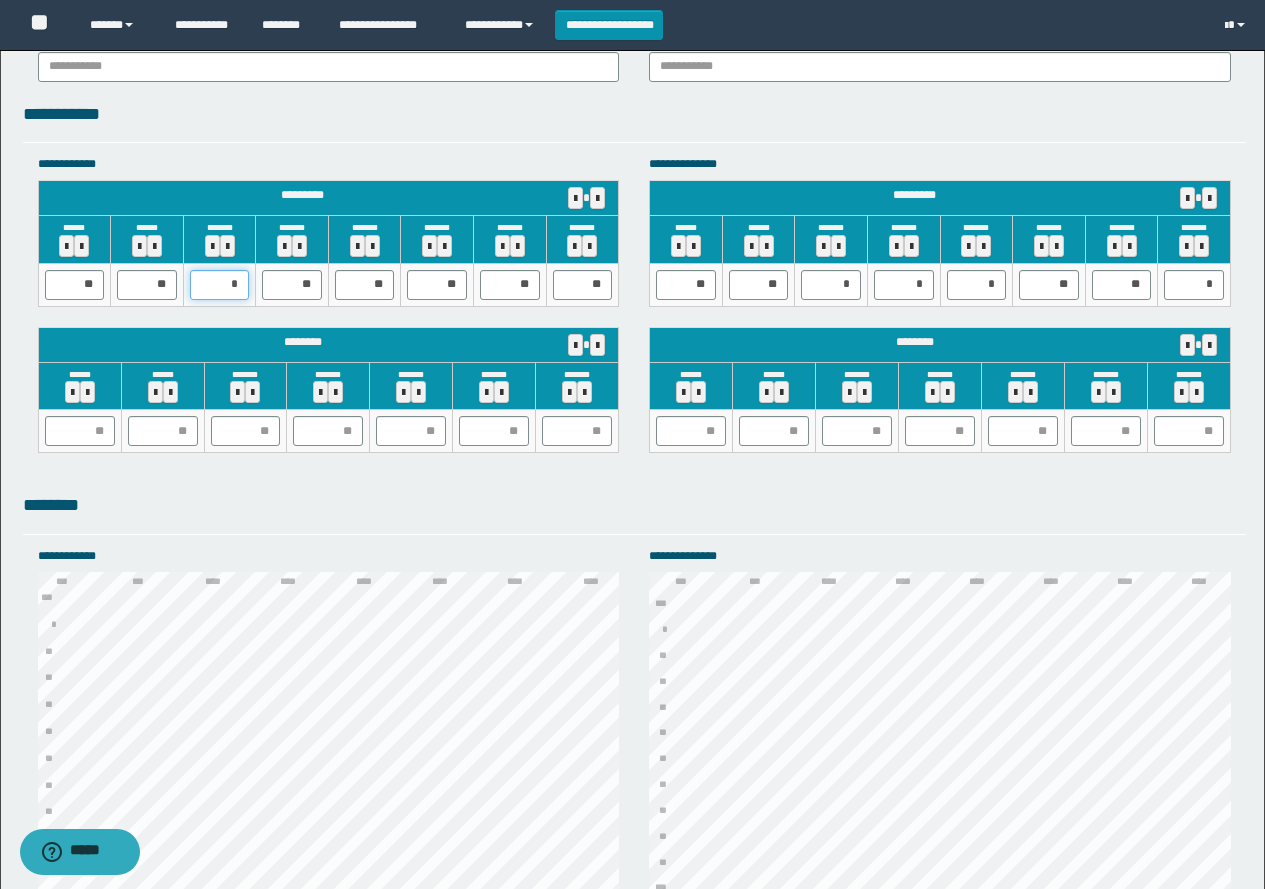 type on "**" 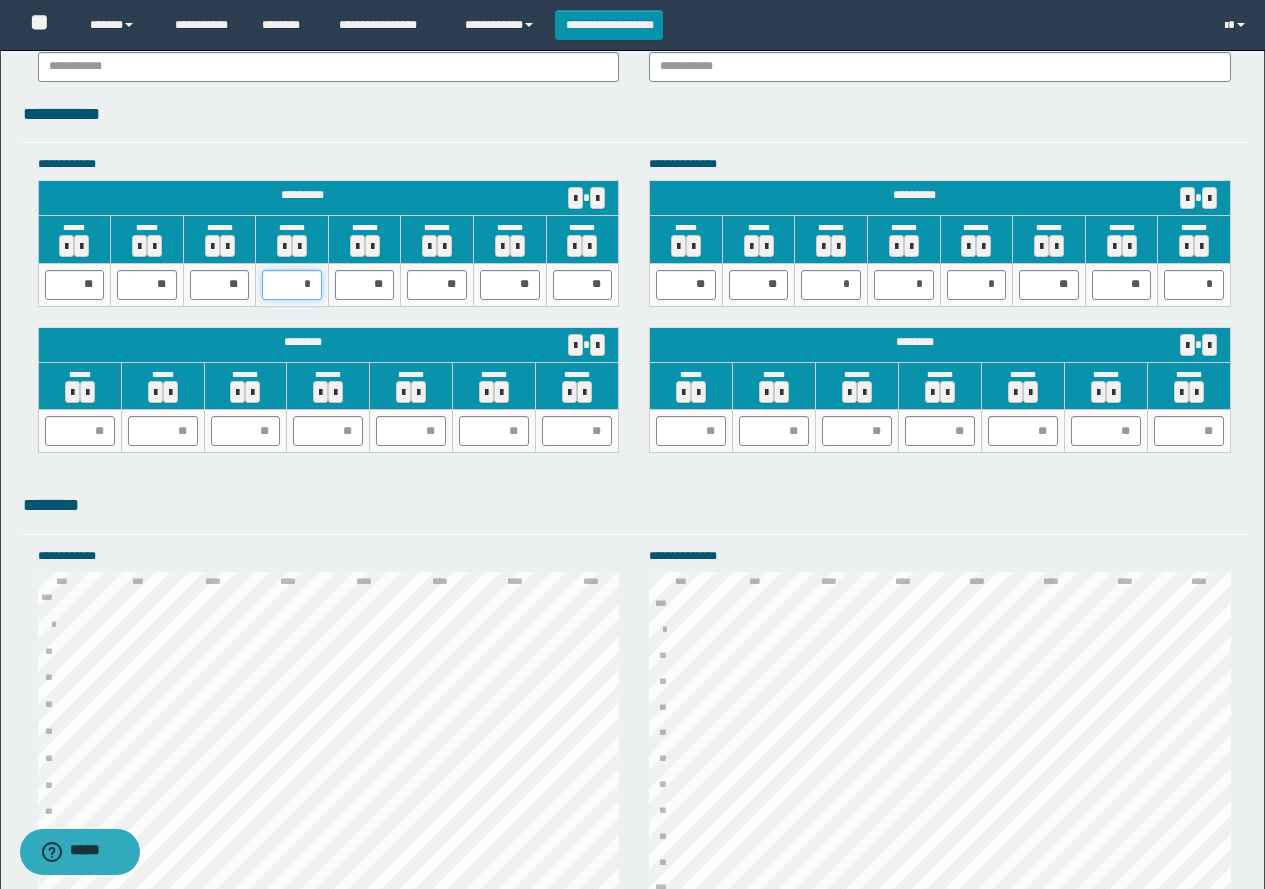 type on "**" 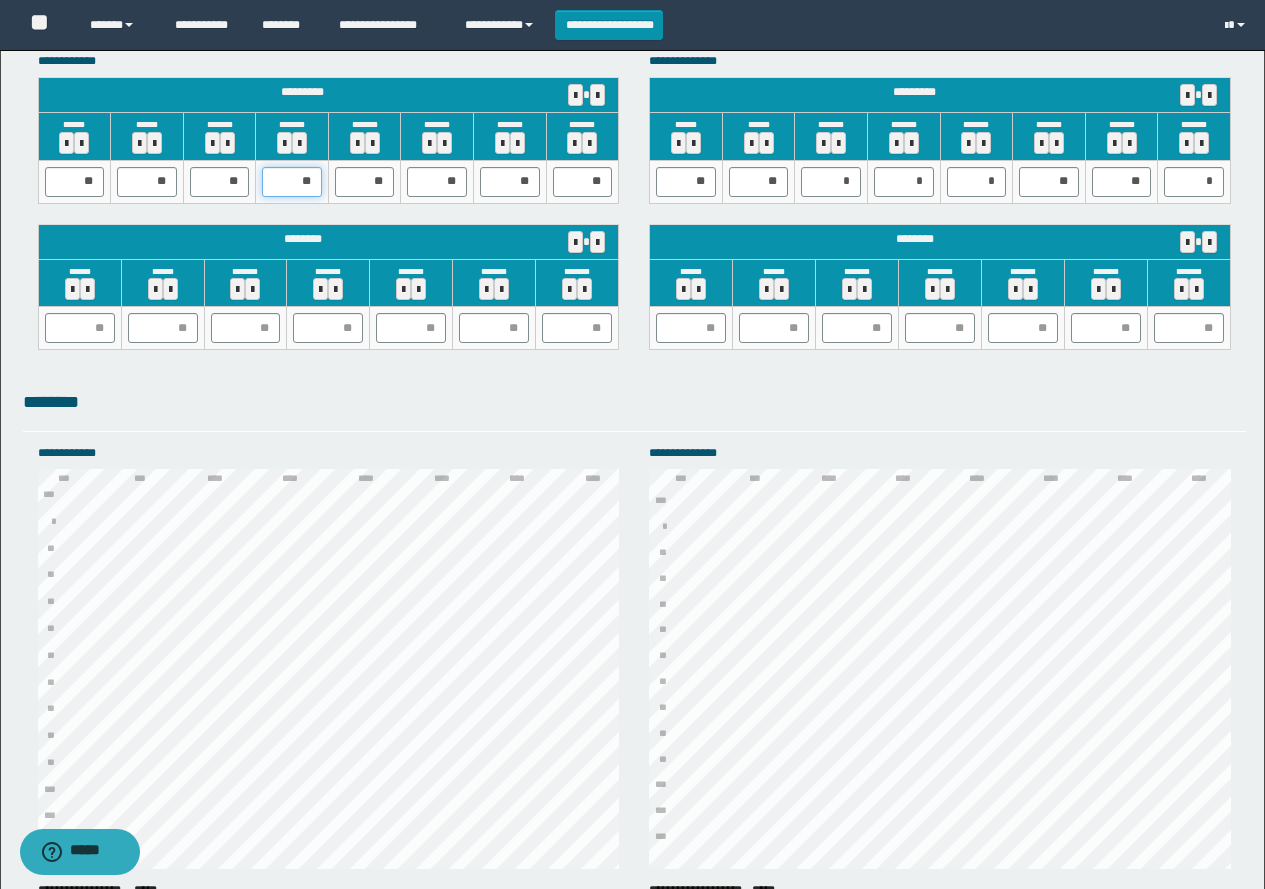 scroll, scrollTop: 1736, scrollLeft: 0, axis: vertical 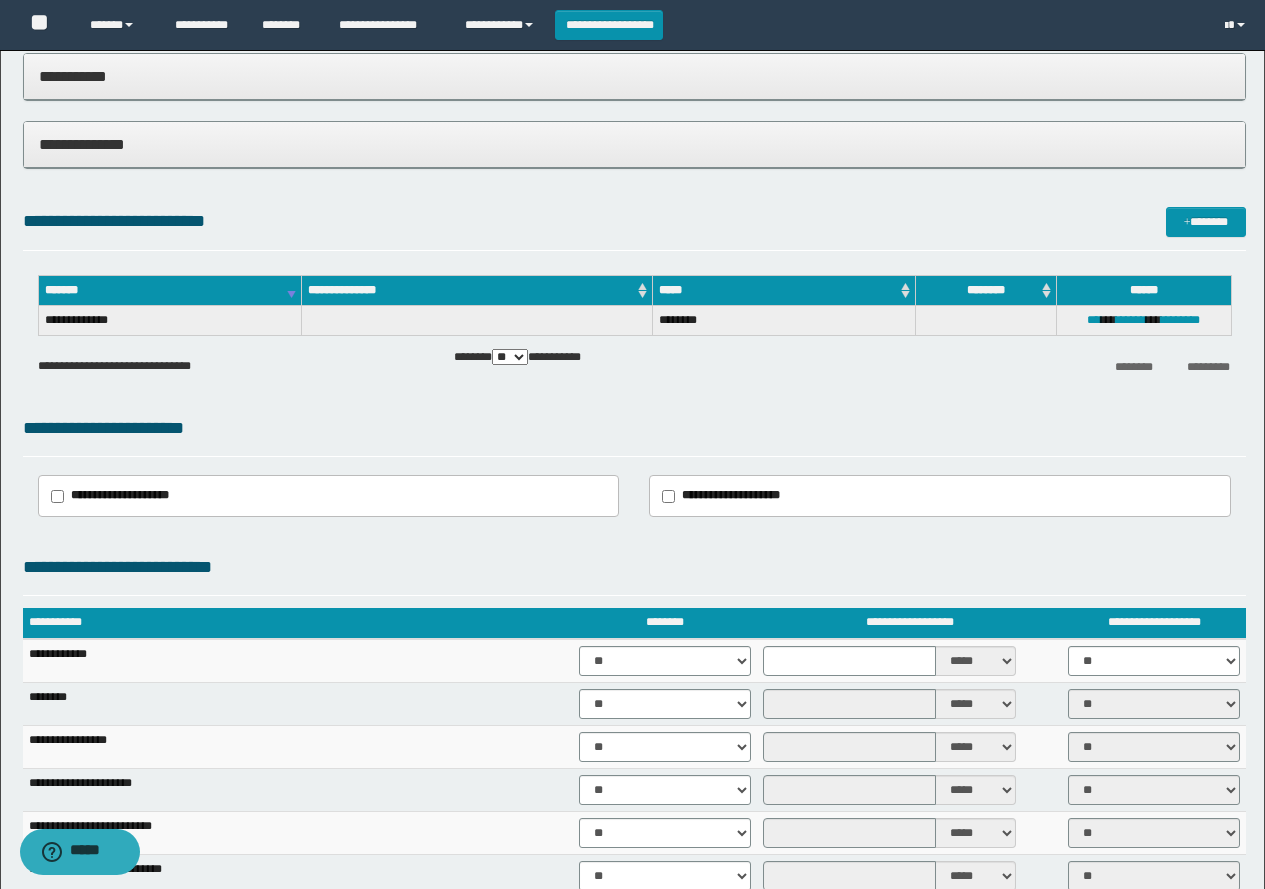 click on "**********" at bounding box center (634, 228) 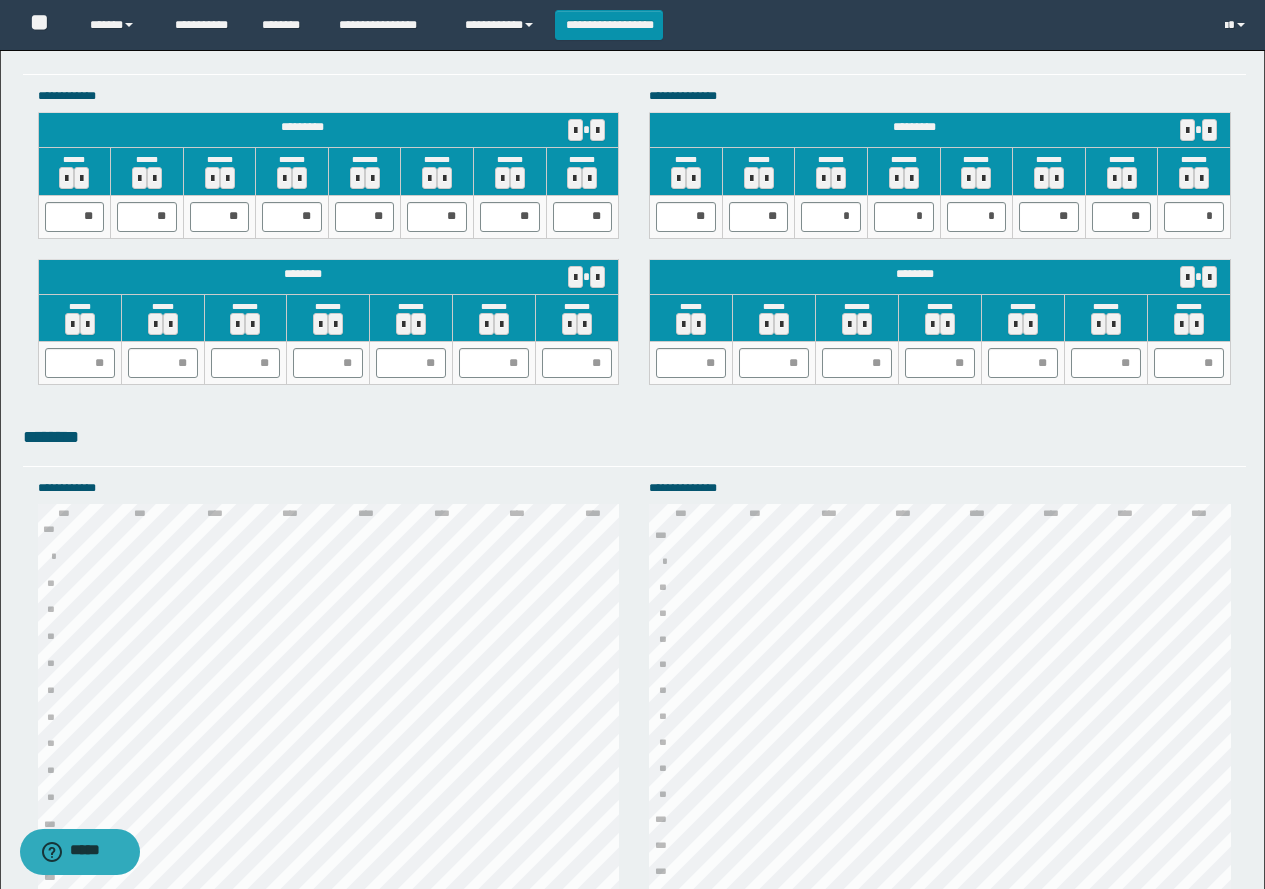 scroll, scrollTop: 1800, scrollLeft: 0, axis: vertical 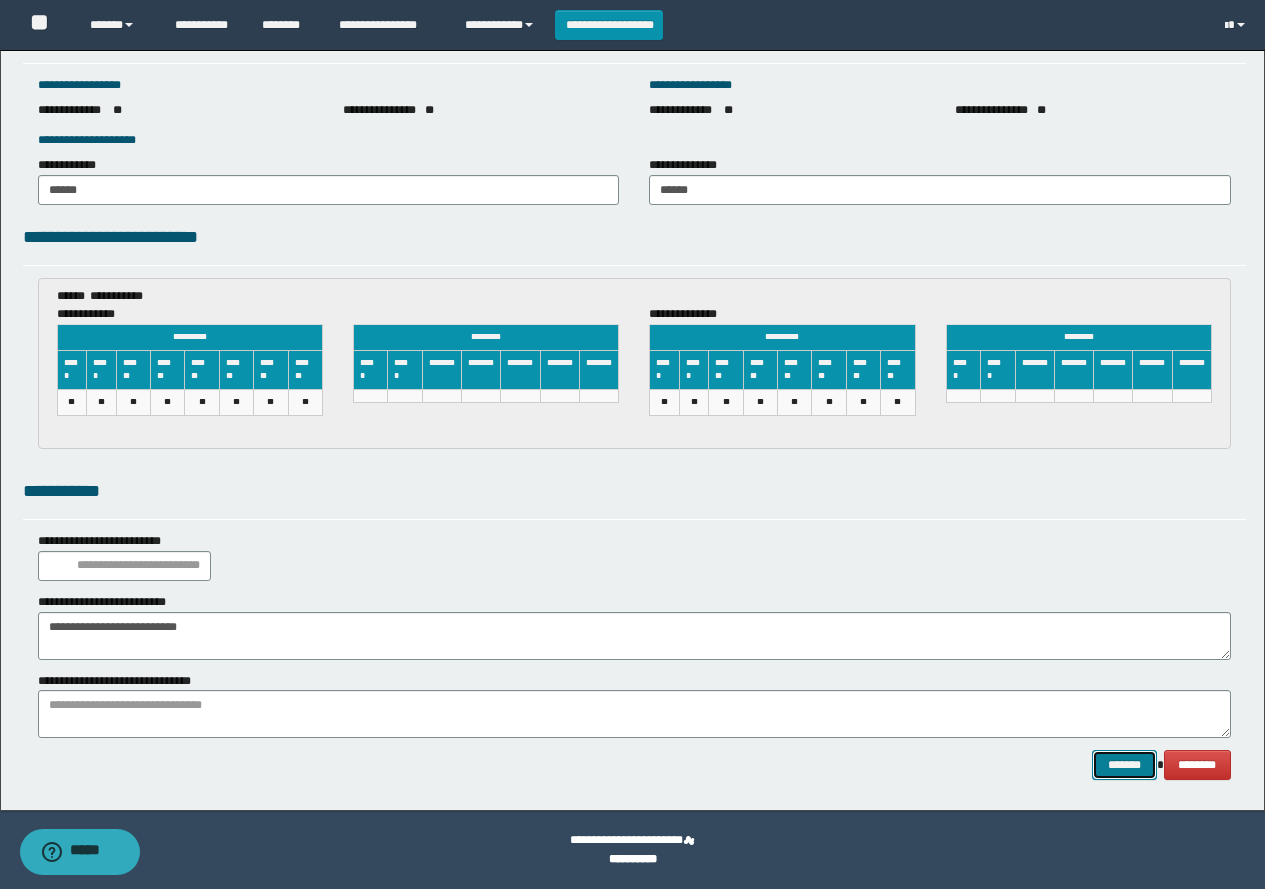 click on "*******" at bounding box center (1124, 765) 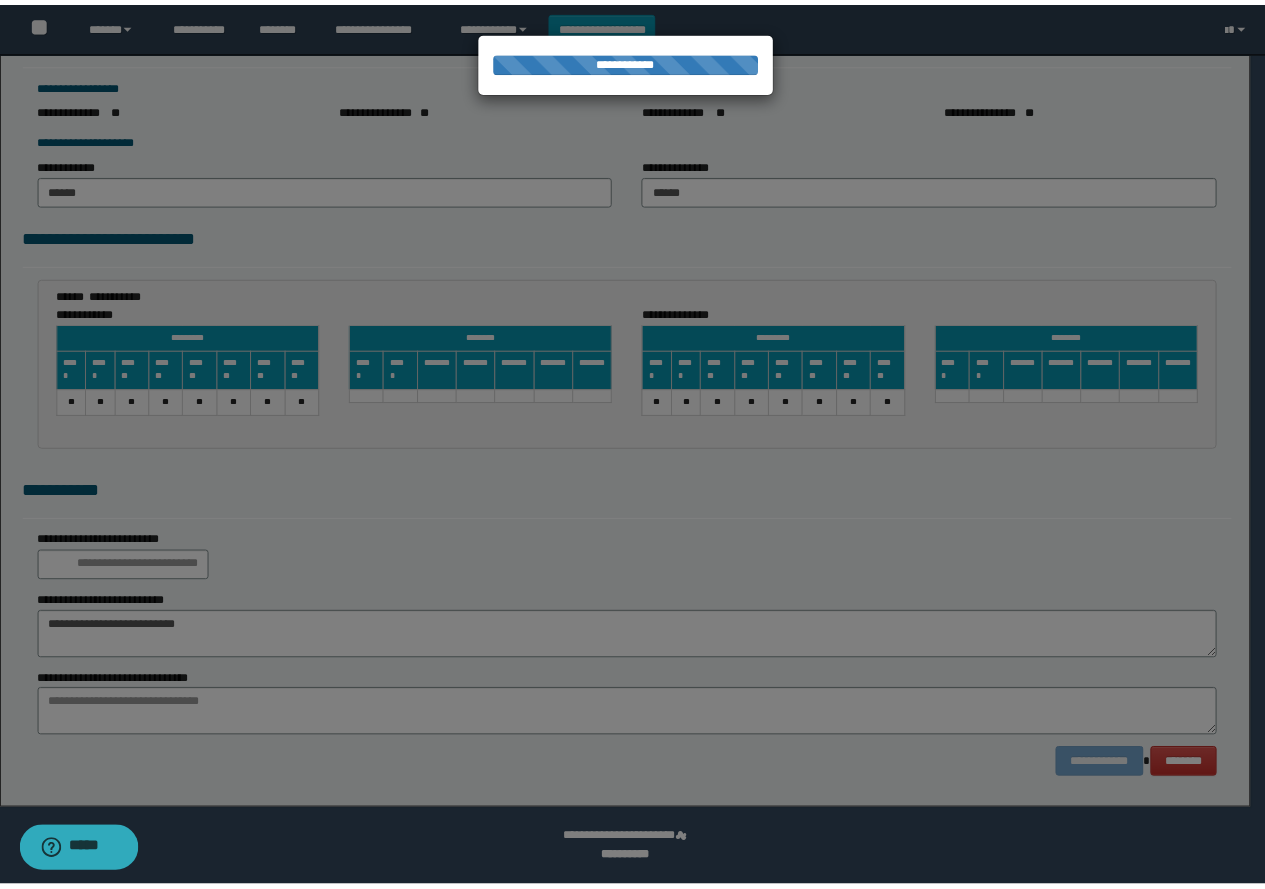 scroll, scrollTop: 0, scrollLeft: 0, axis: both 